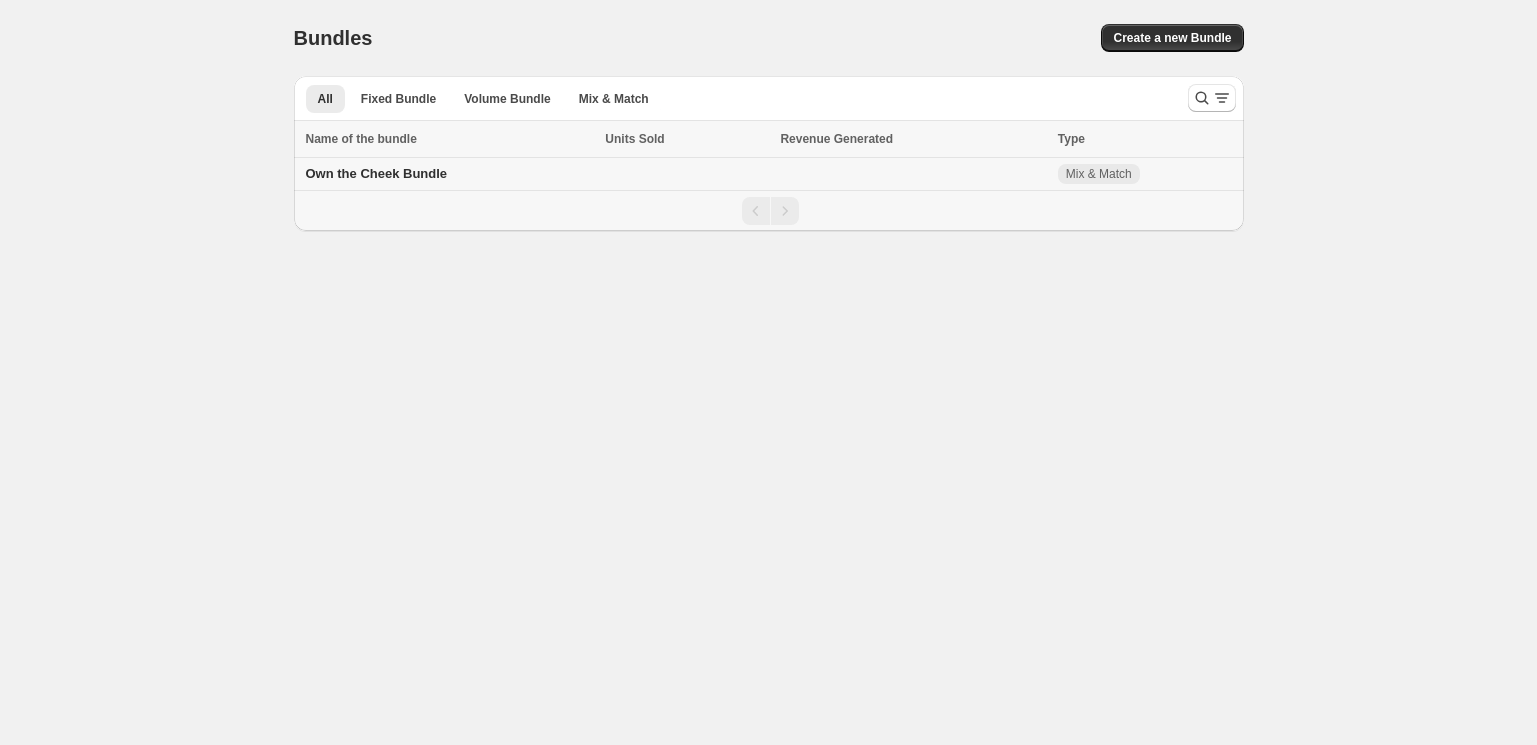 scroll, scrollTop: 0, scrollLeft: 0, axis: both 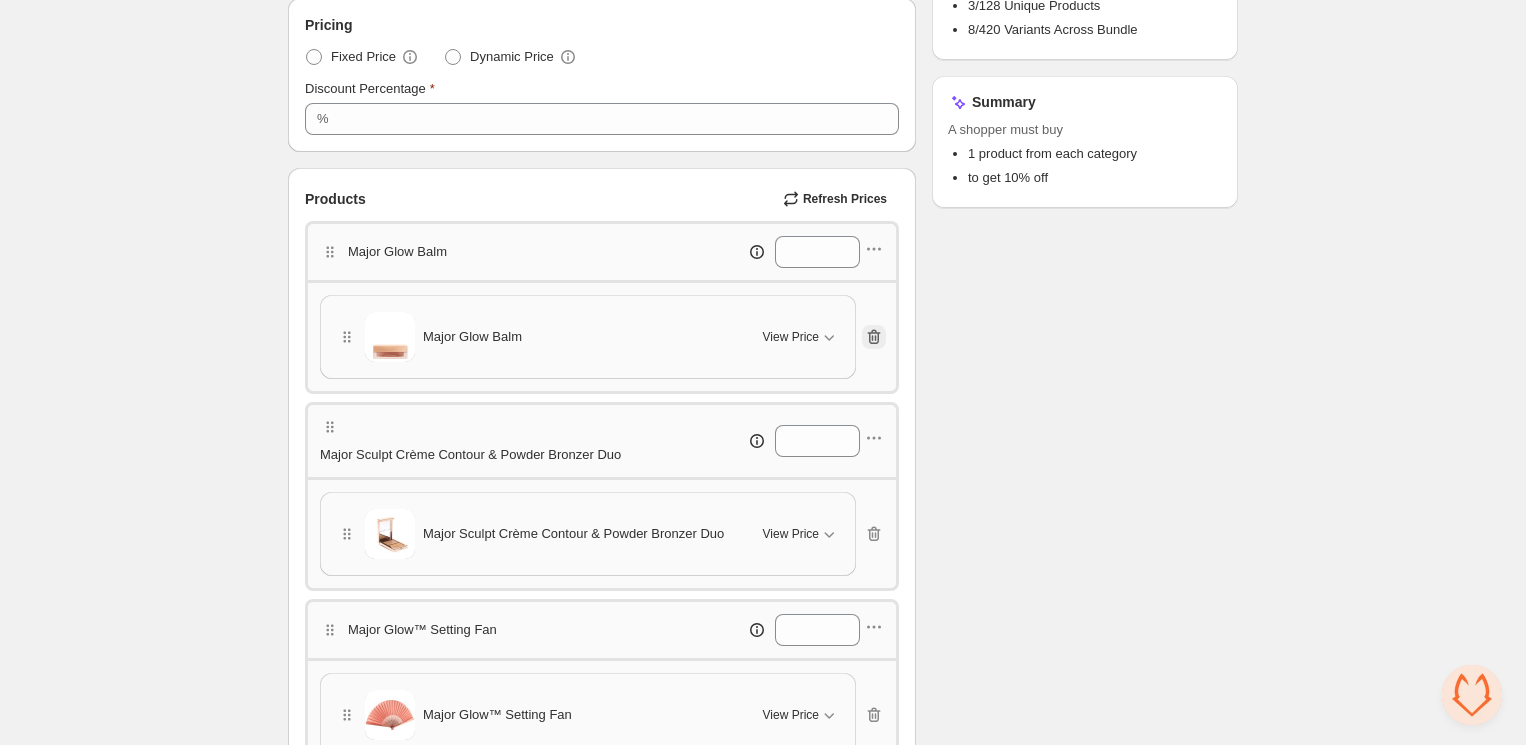 click 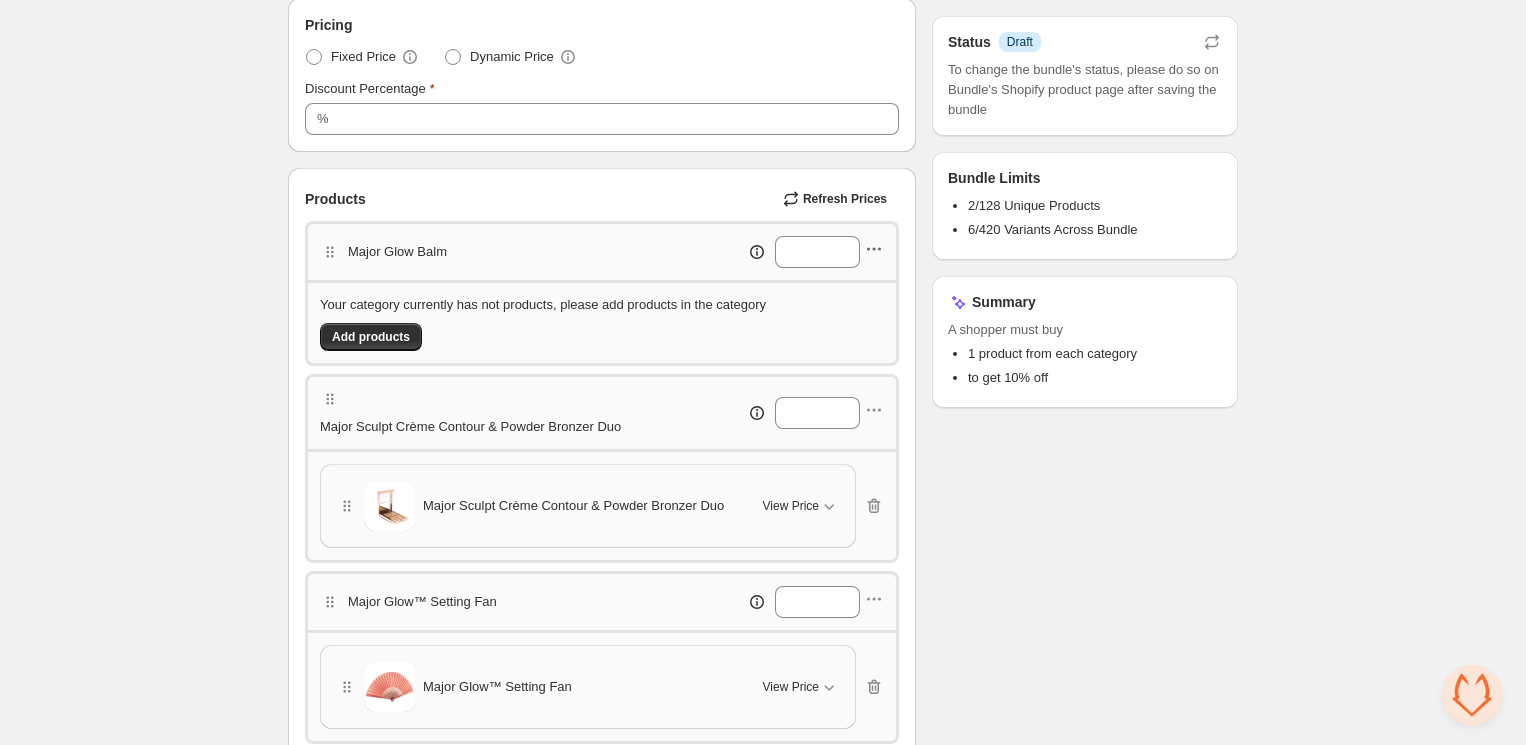 click 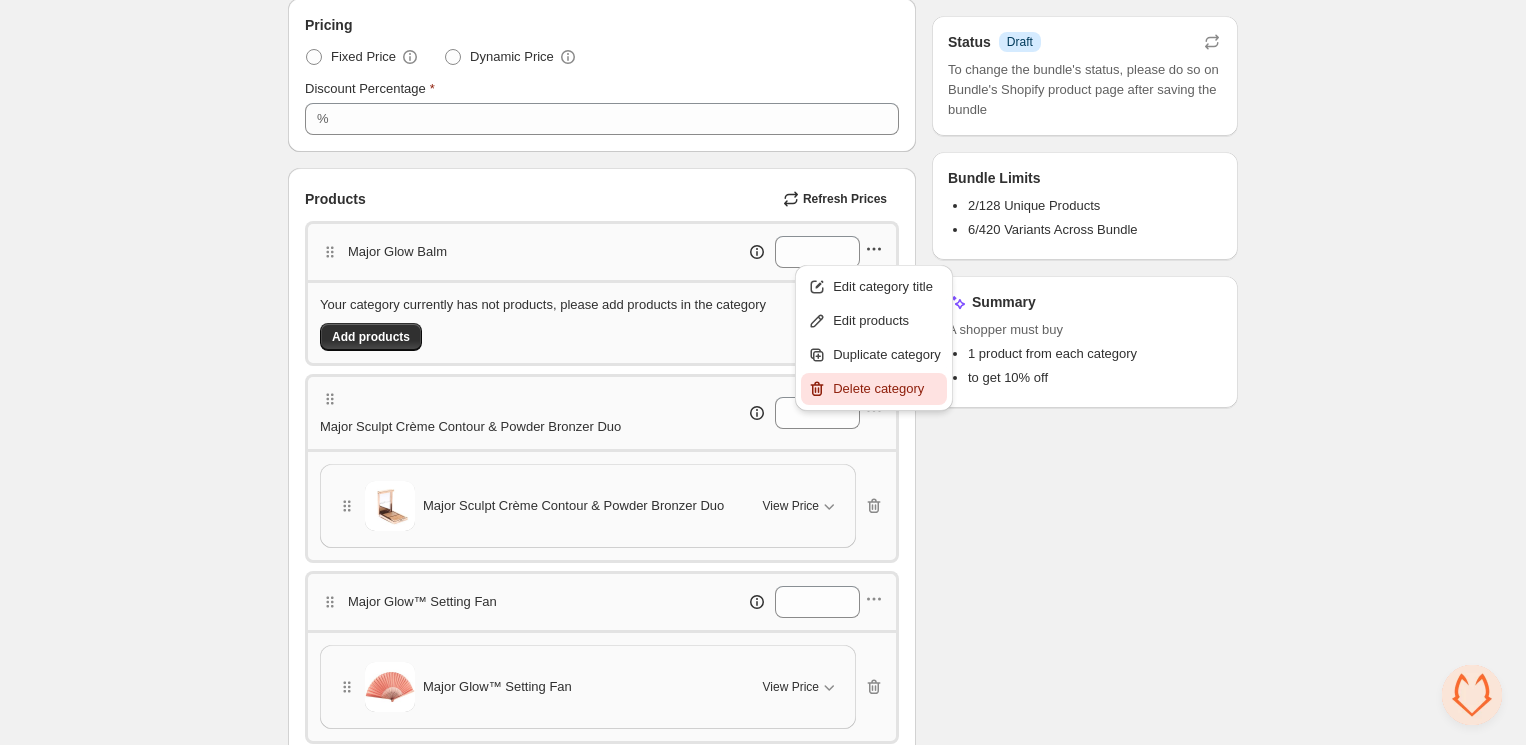 click on "Delete category" at bounding box center [887, 389] 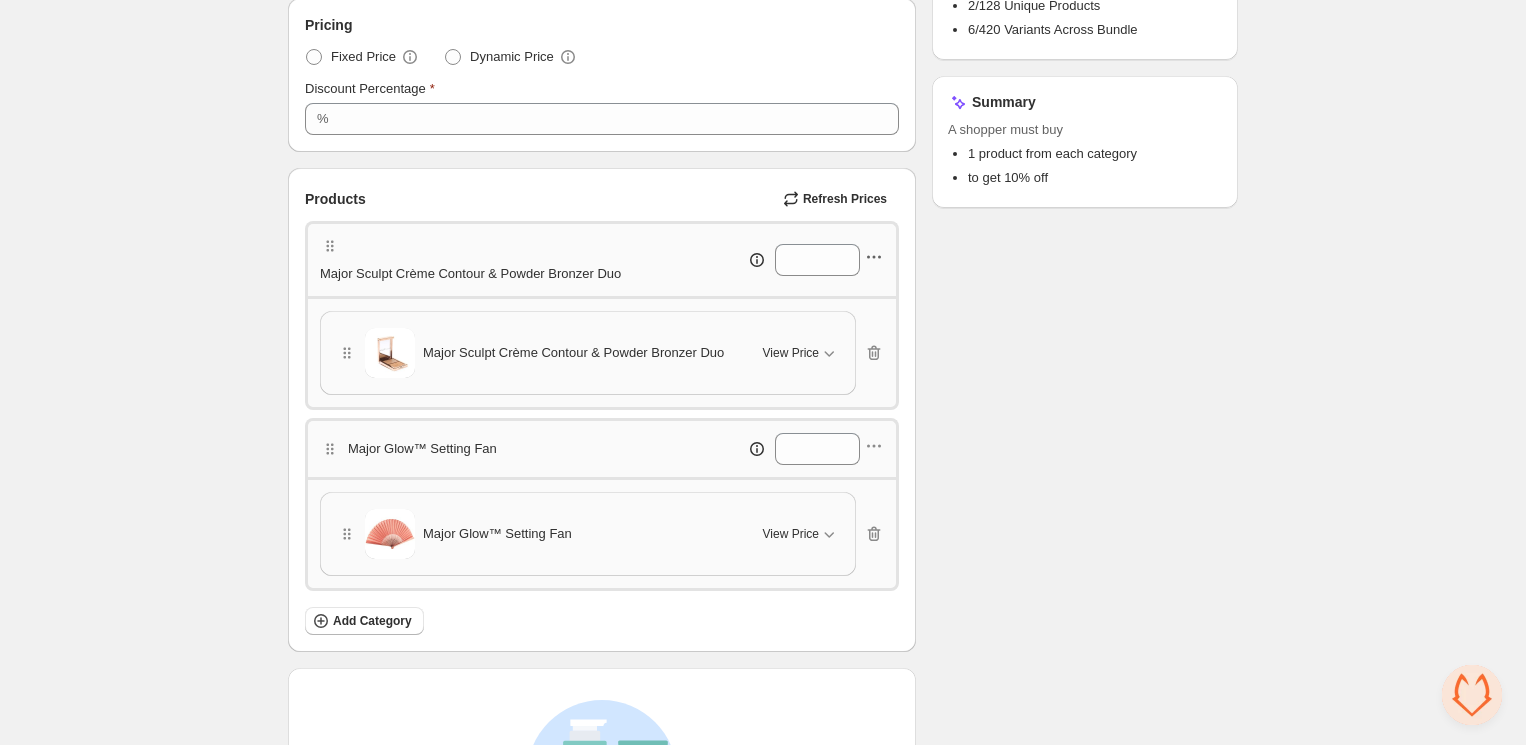 click 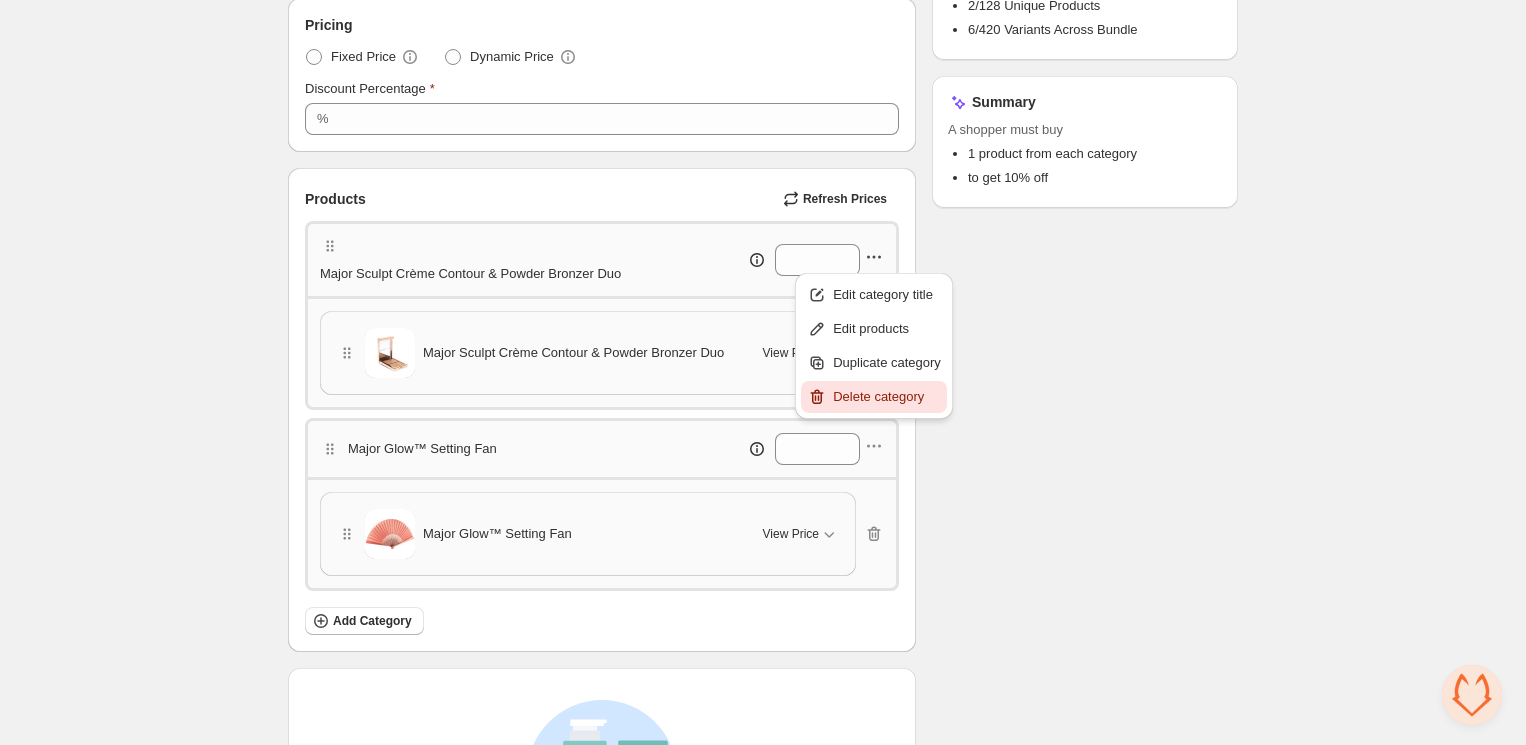 click on "Delete category" at bounding box center (887, 397) 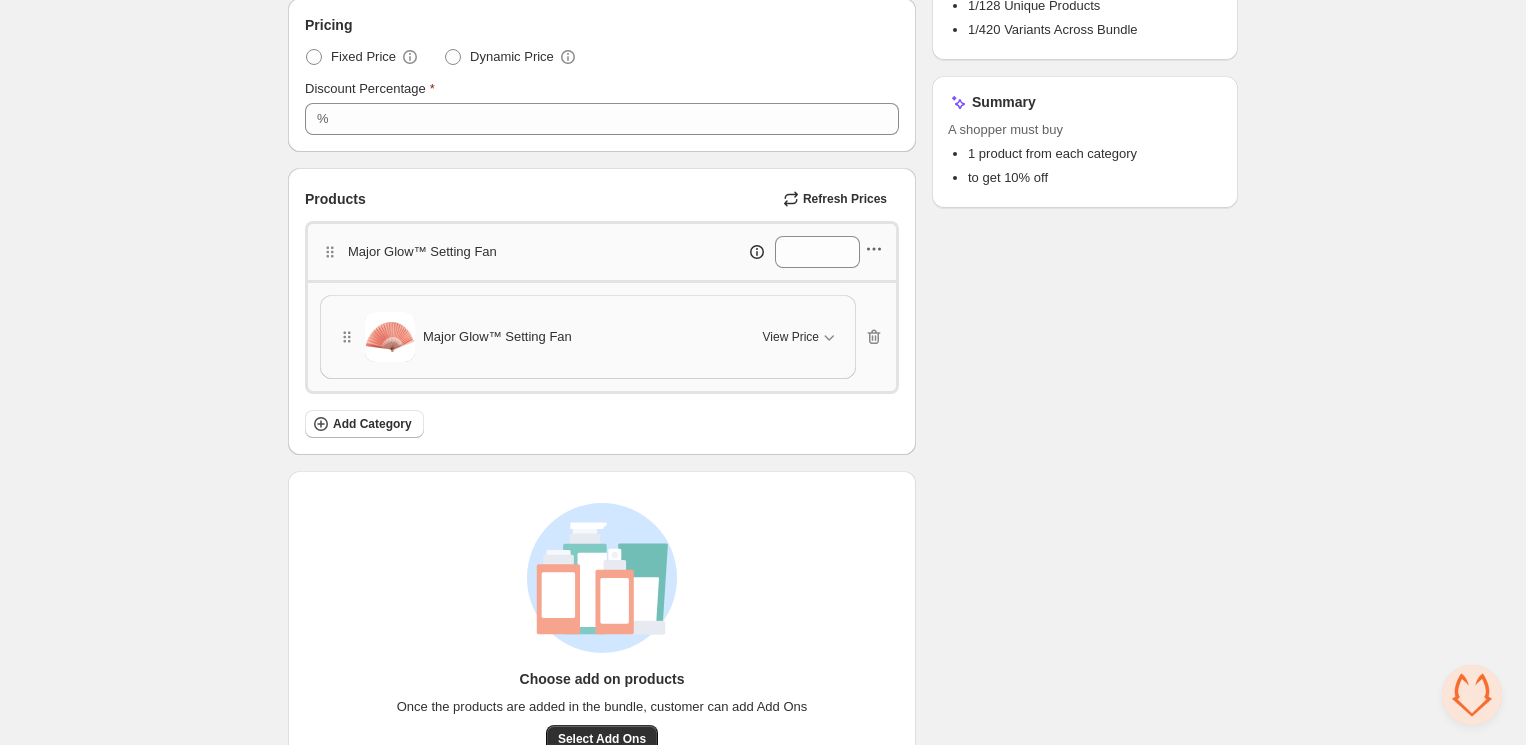 click 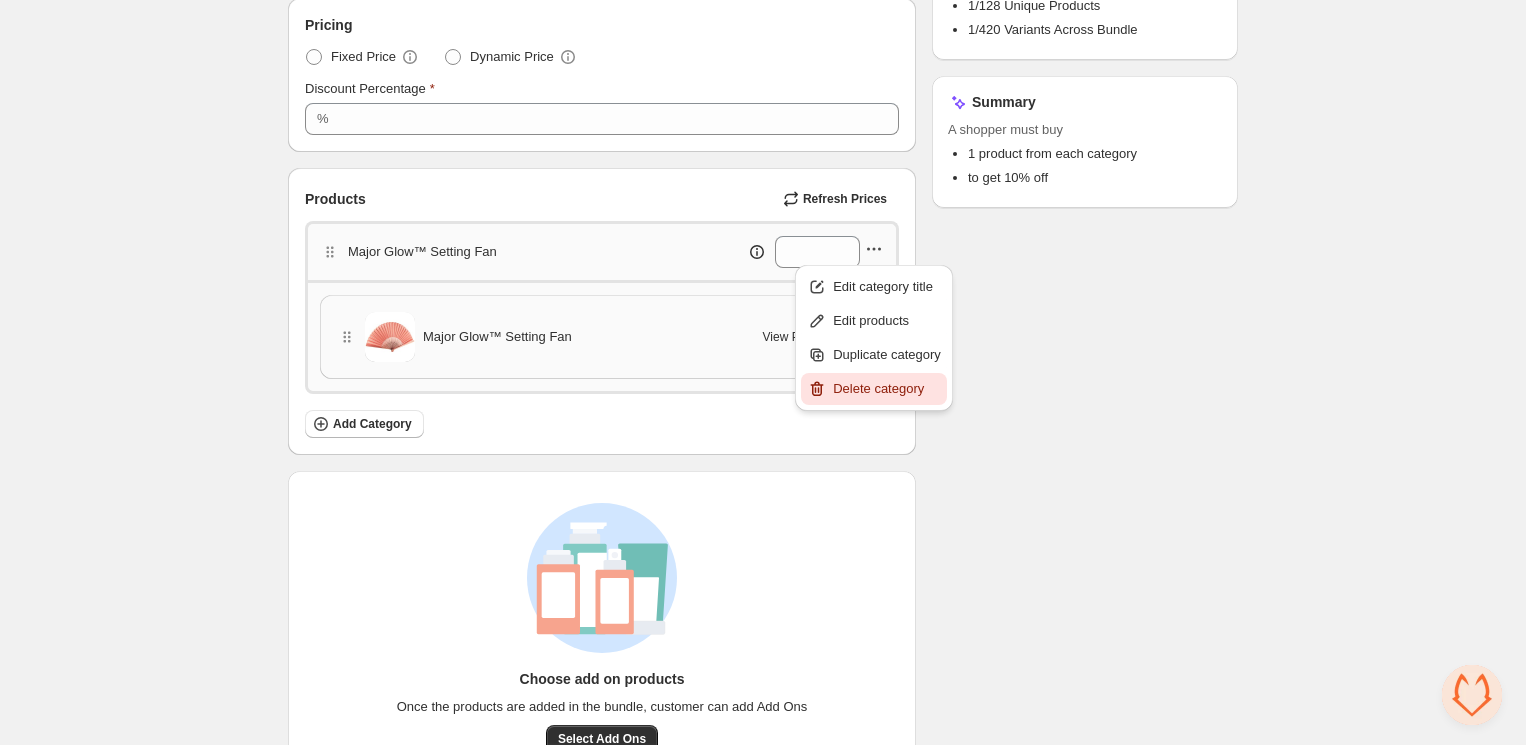 click on "Delete category" at bounding box center (887, 389) 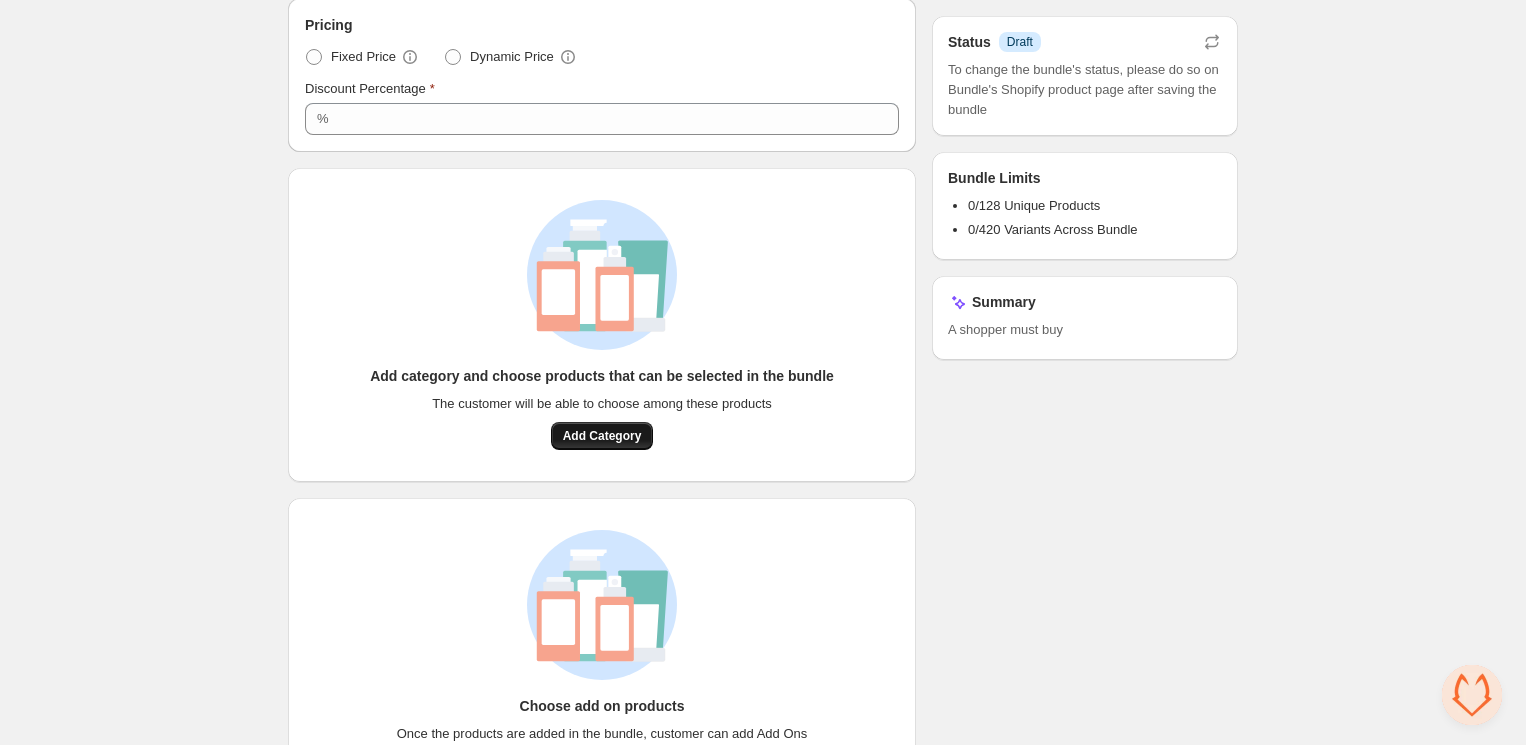 click on "Add Category" at bounding box center [602, 436] 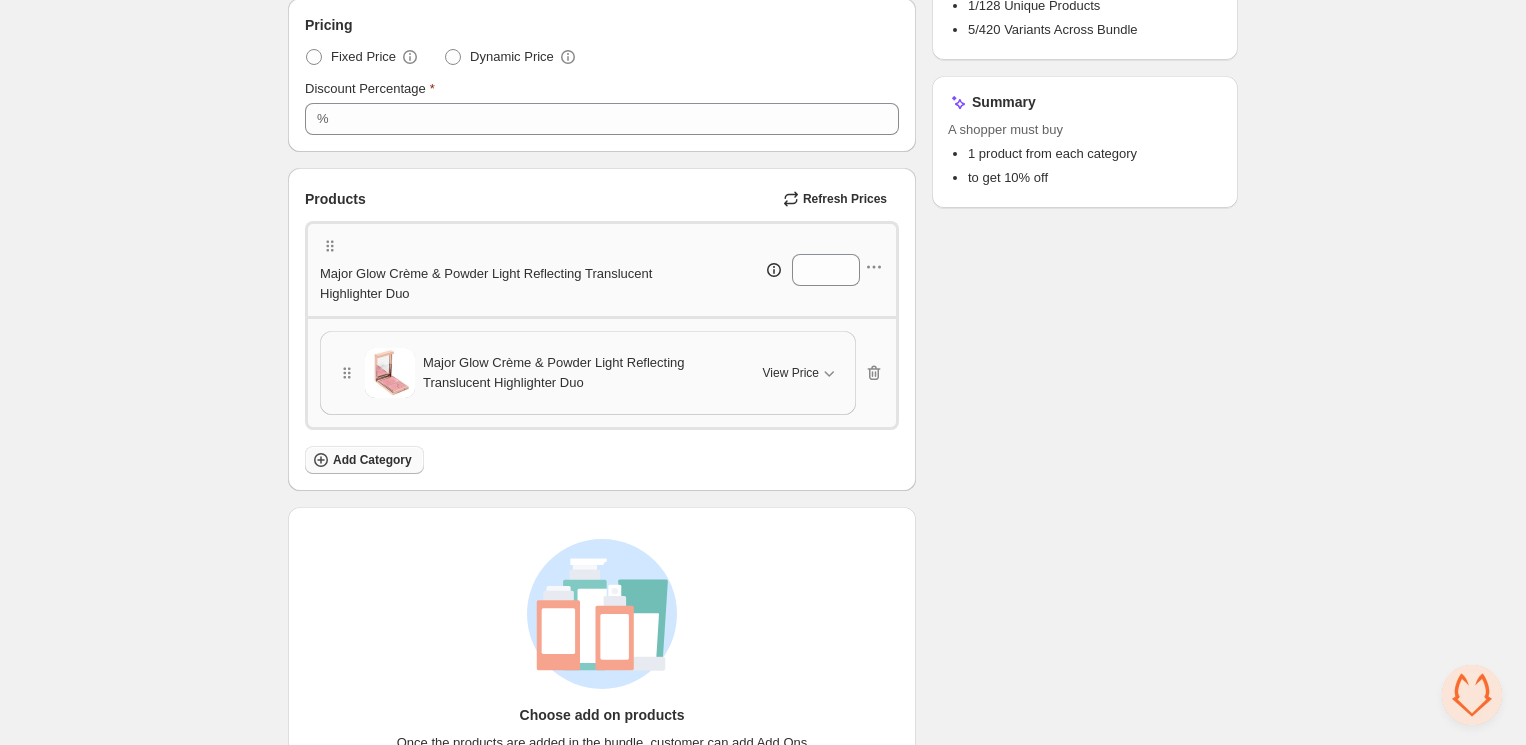 click on "Add Category" at bounding box center [372, 460] 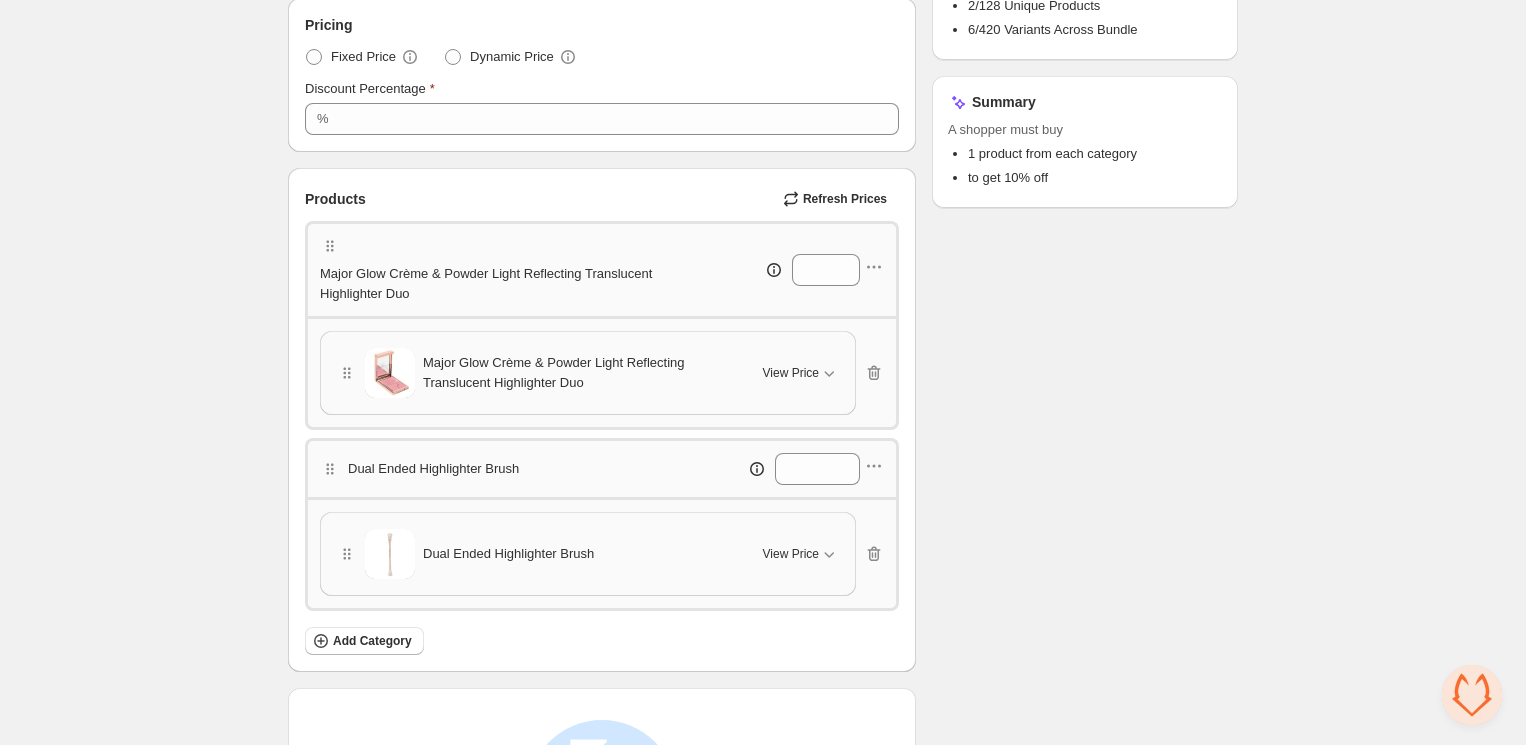 scroll, scrollTop: 395, scrollLeft: 0, axis: vertical 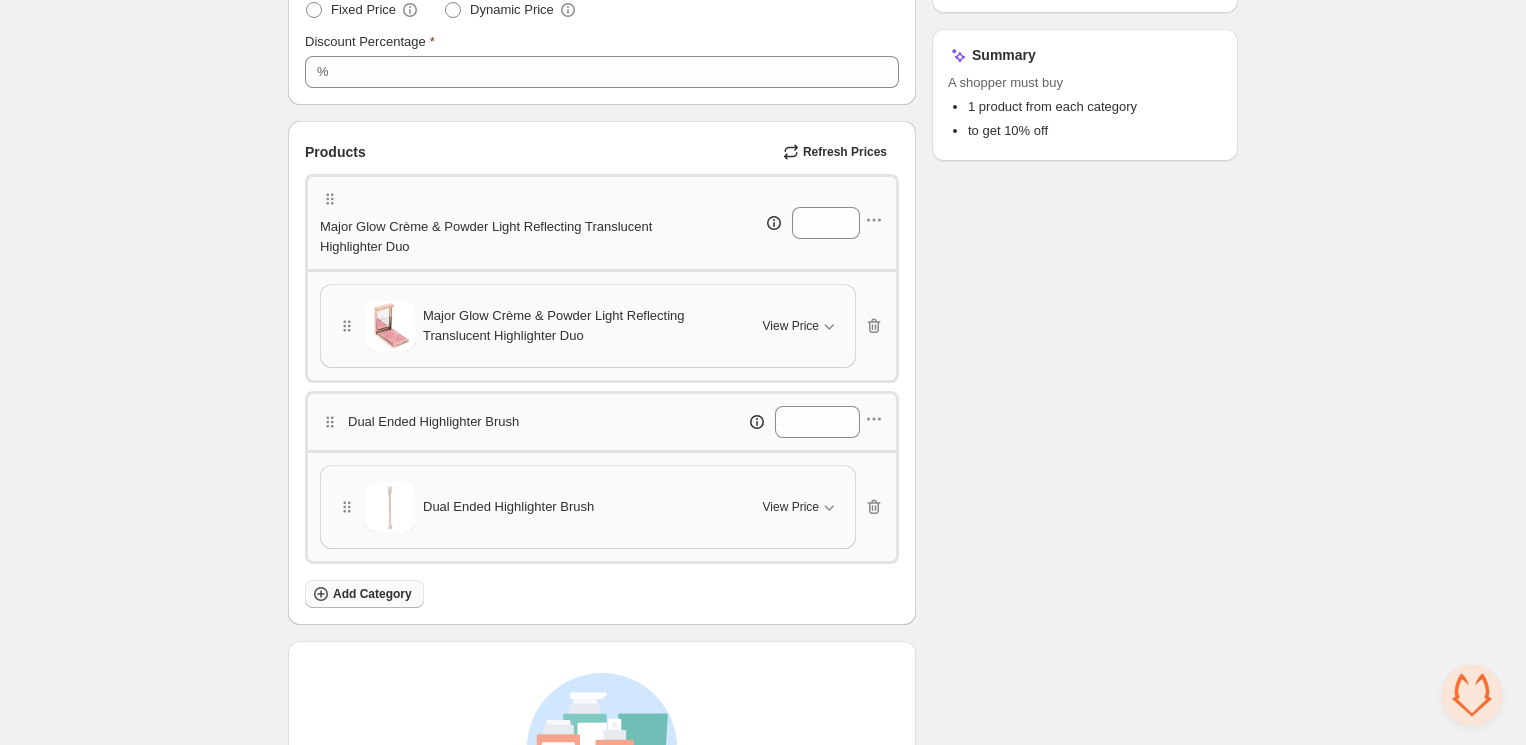 click on "Add Category" at bounding box center [372, 594] 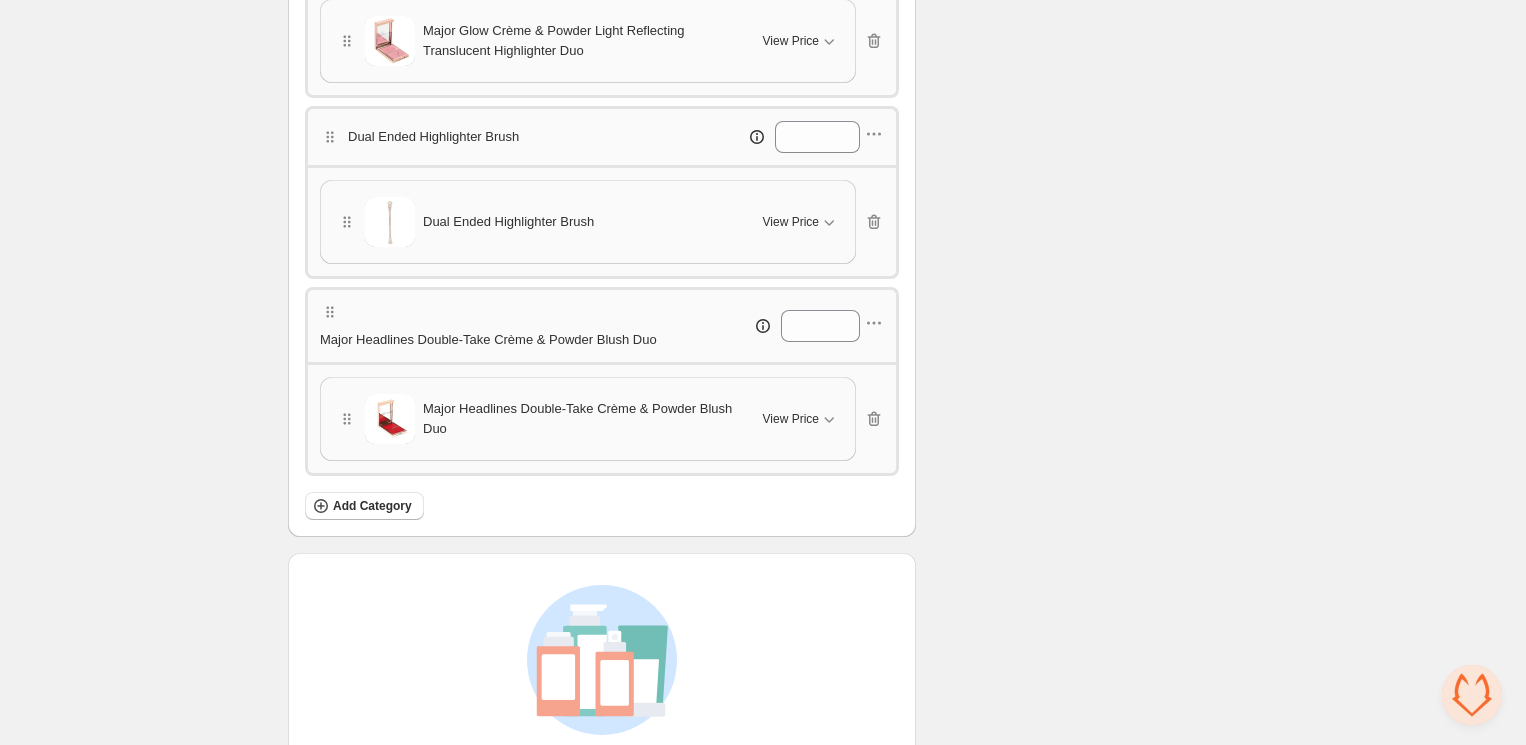scroll, scrollTop: 681, scrollLeft: 0, axis: vertical 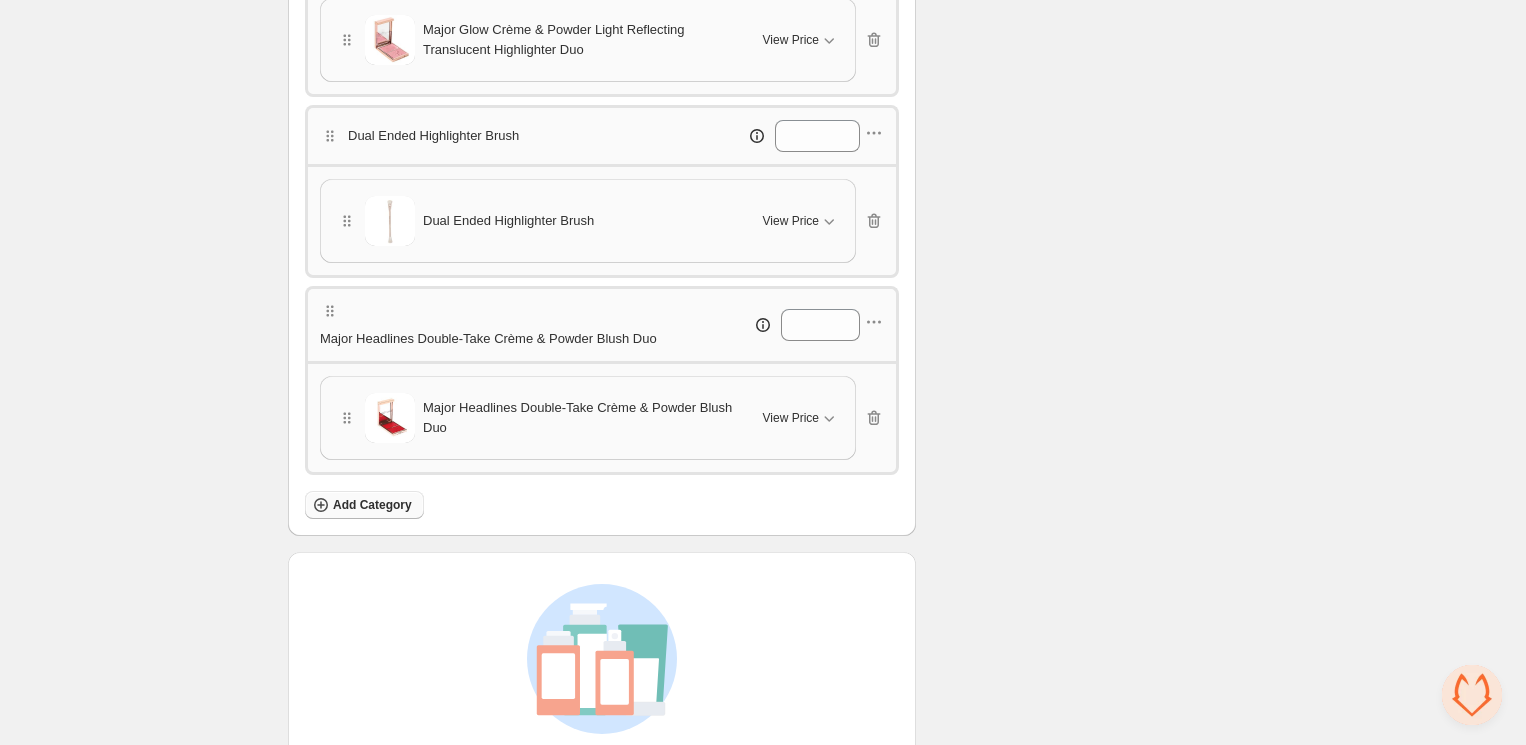 click on "Add Category" at bounding box center [372, 505] 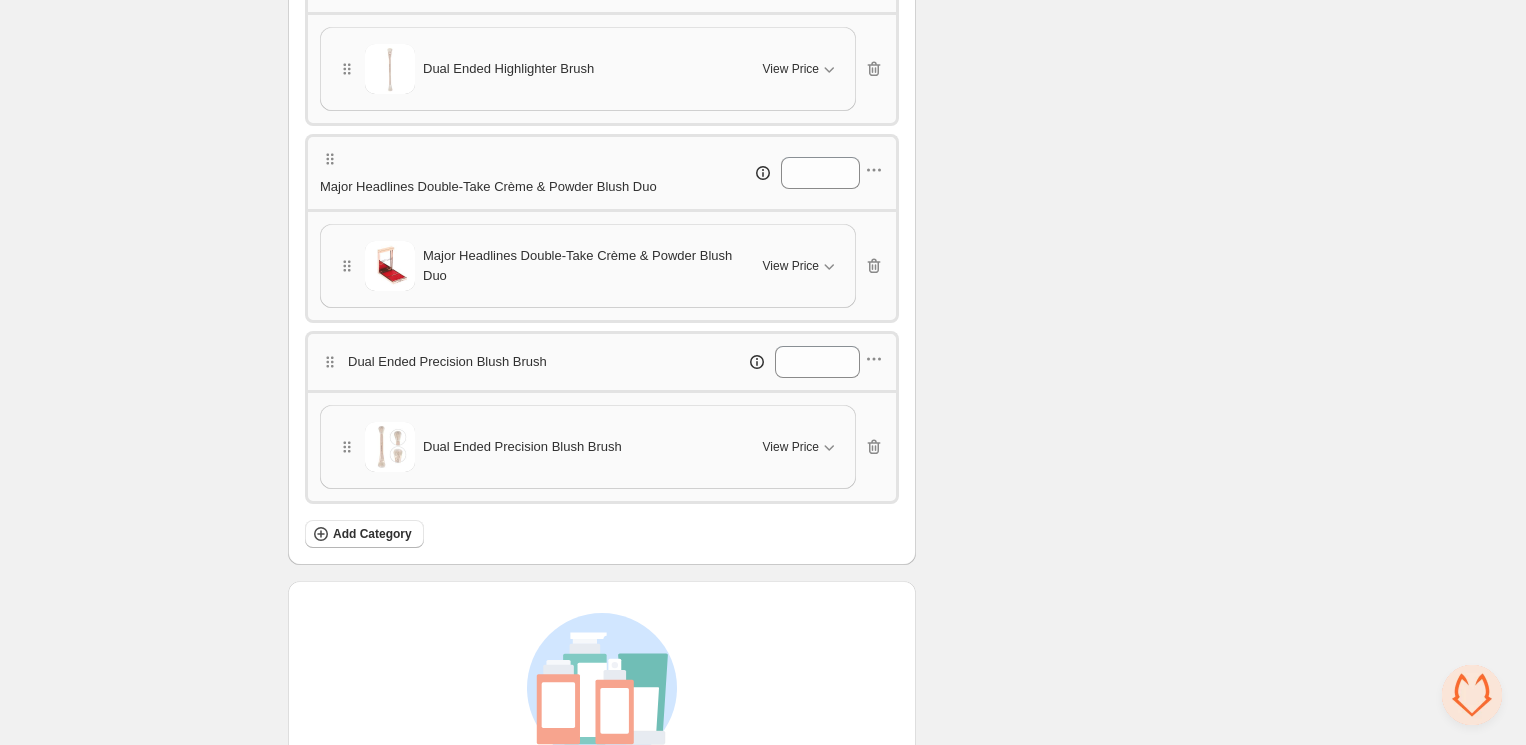 scroll, scrollTop: 834, scrollLeft: 0, axis: vertical 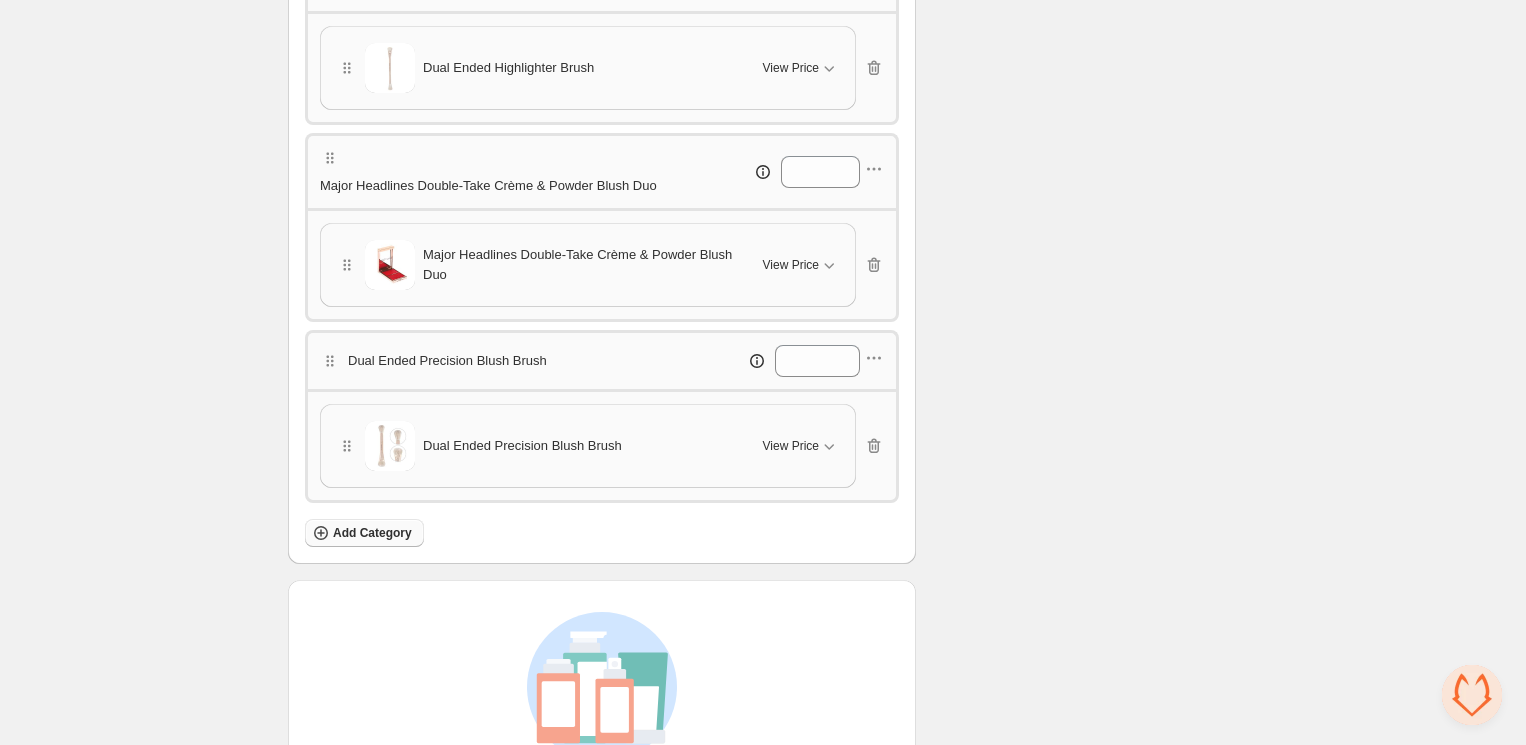 click on "Add Category" at bounding box center (372, 533) 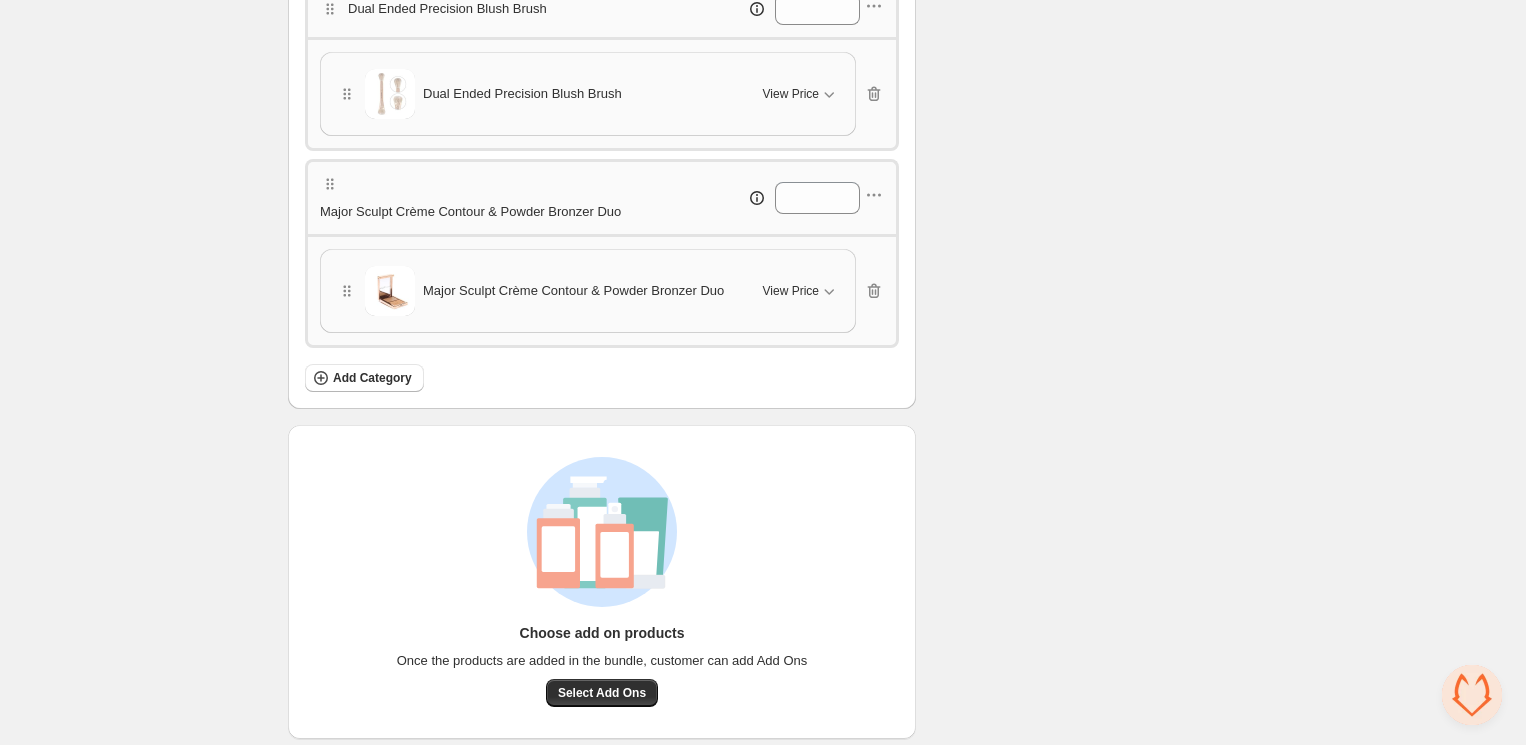 scroll, scrollTop: 1187, scrollLeft: 0, axis: vertical 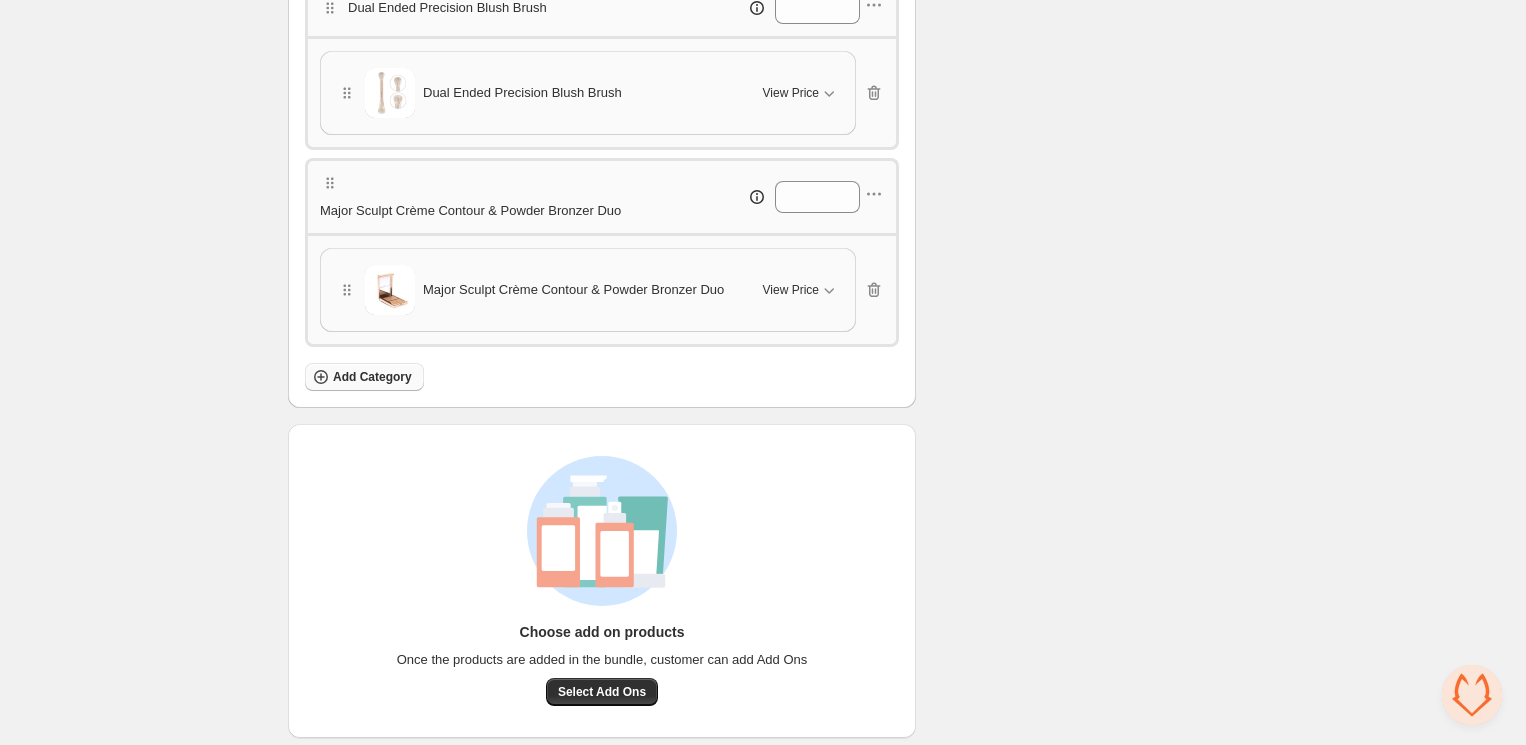 click on "Add Category" at bounding box center (364, 377) 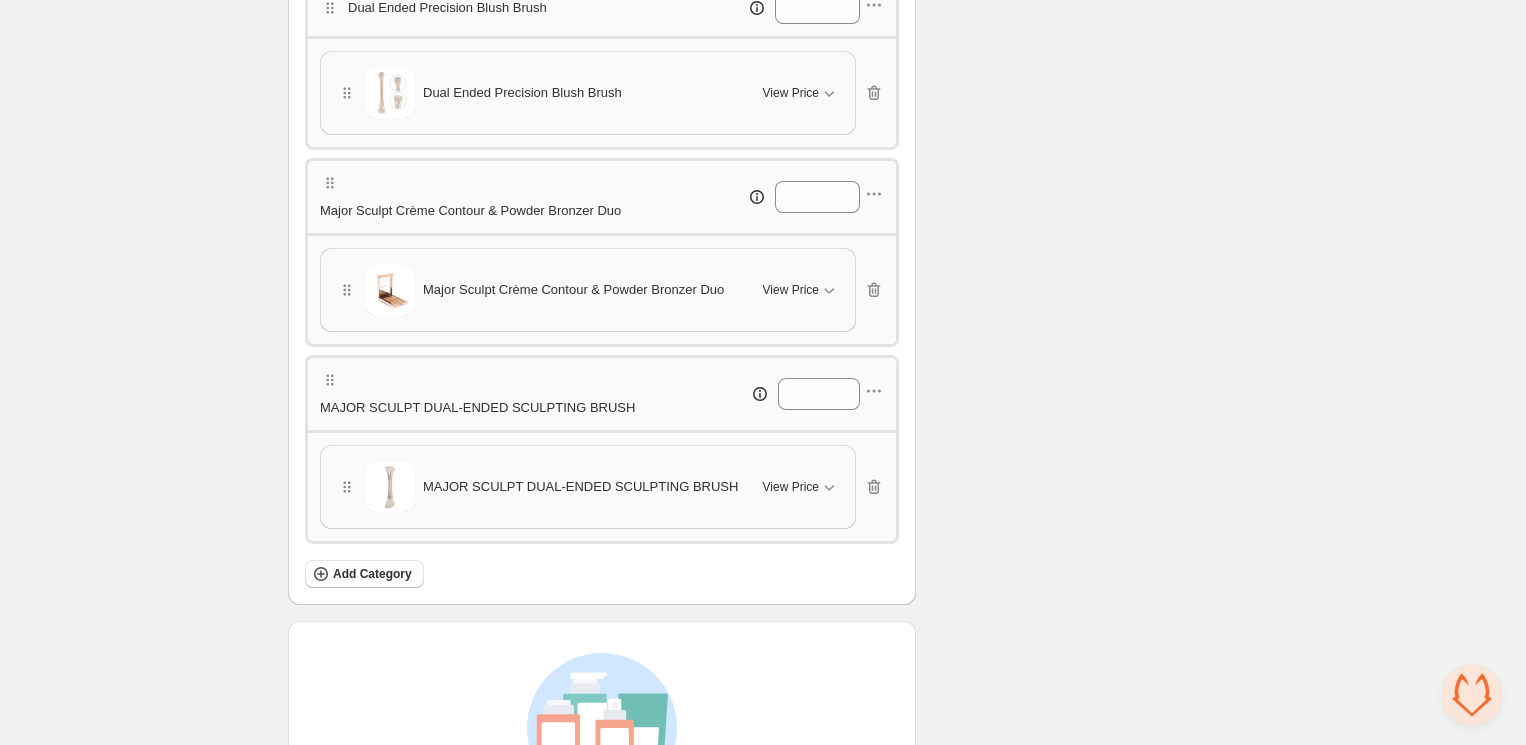 click on "MAJOR SCULPT DUAL-ENDED SCULPTING BRUSH" at bounding box center [477, 408] 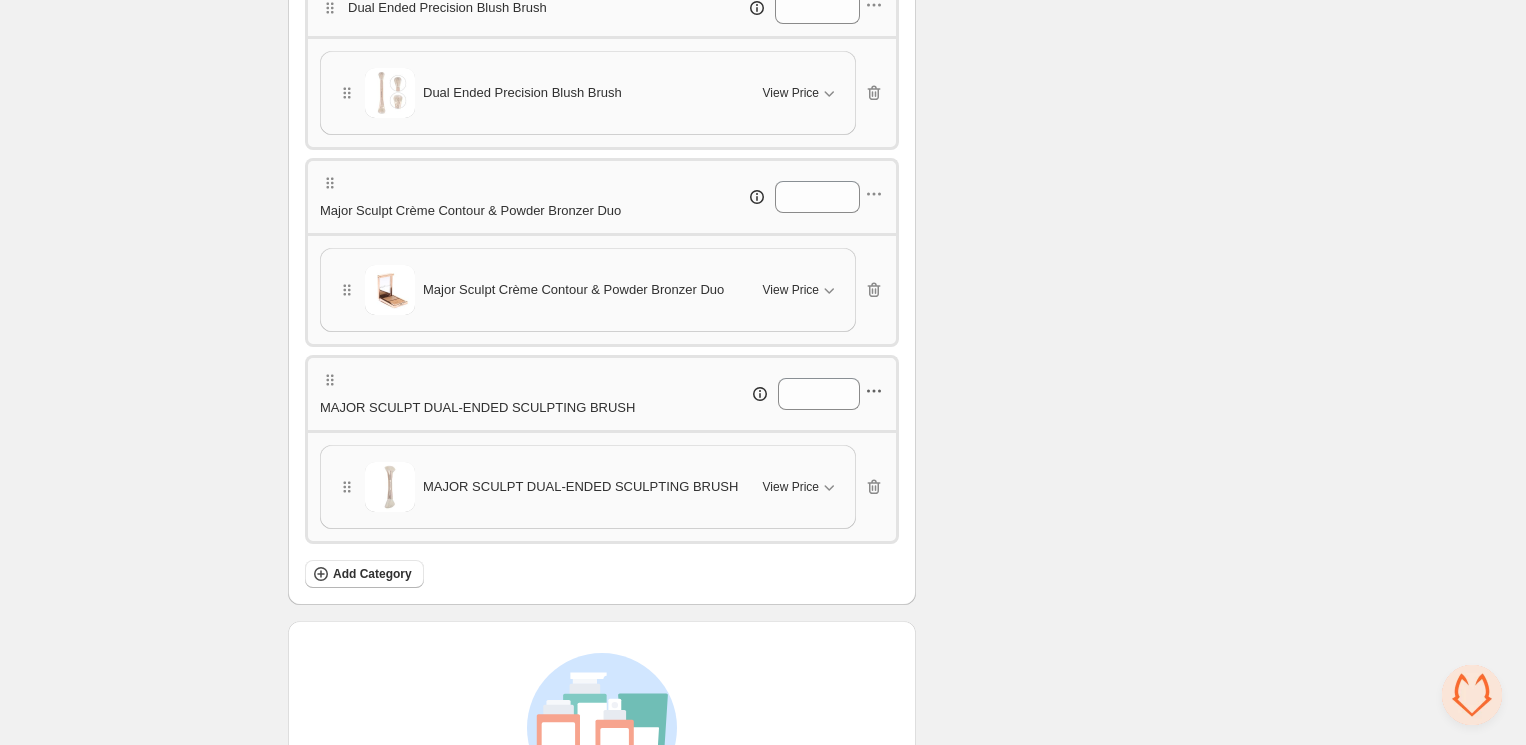 click 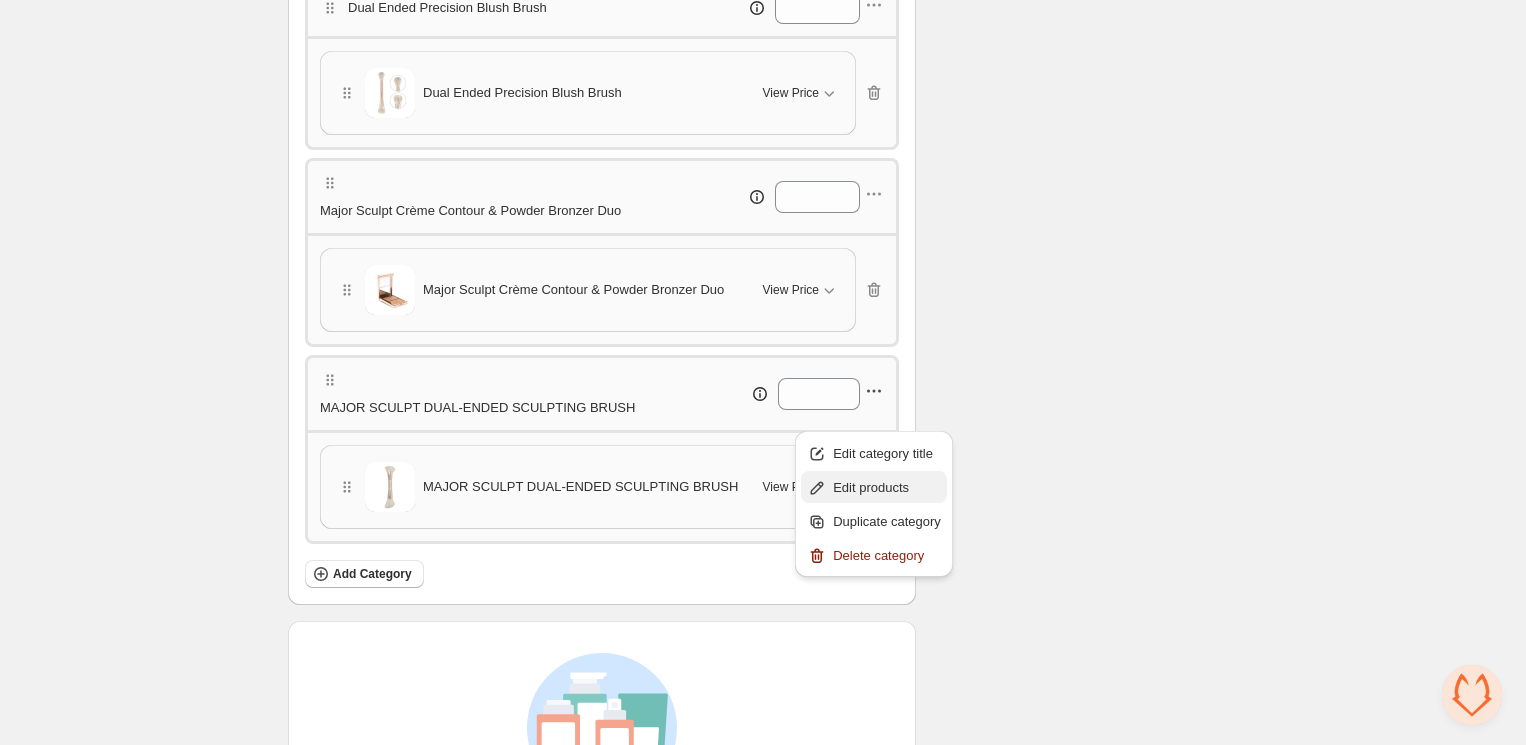 click on "Edit products" at bounding box center [887, 488] 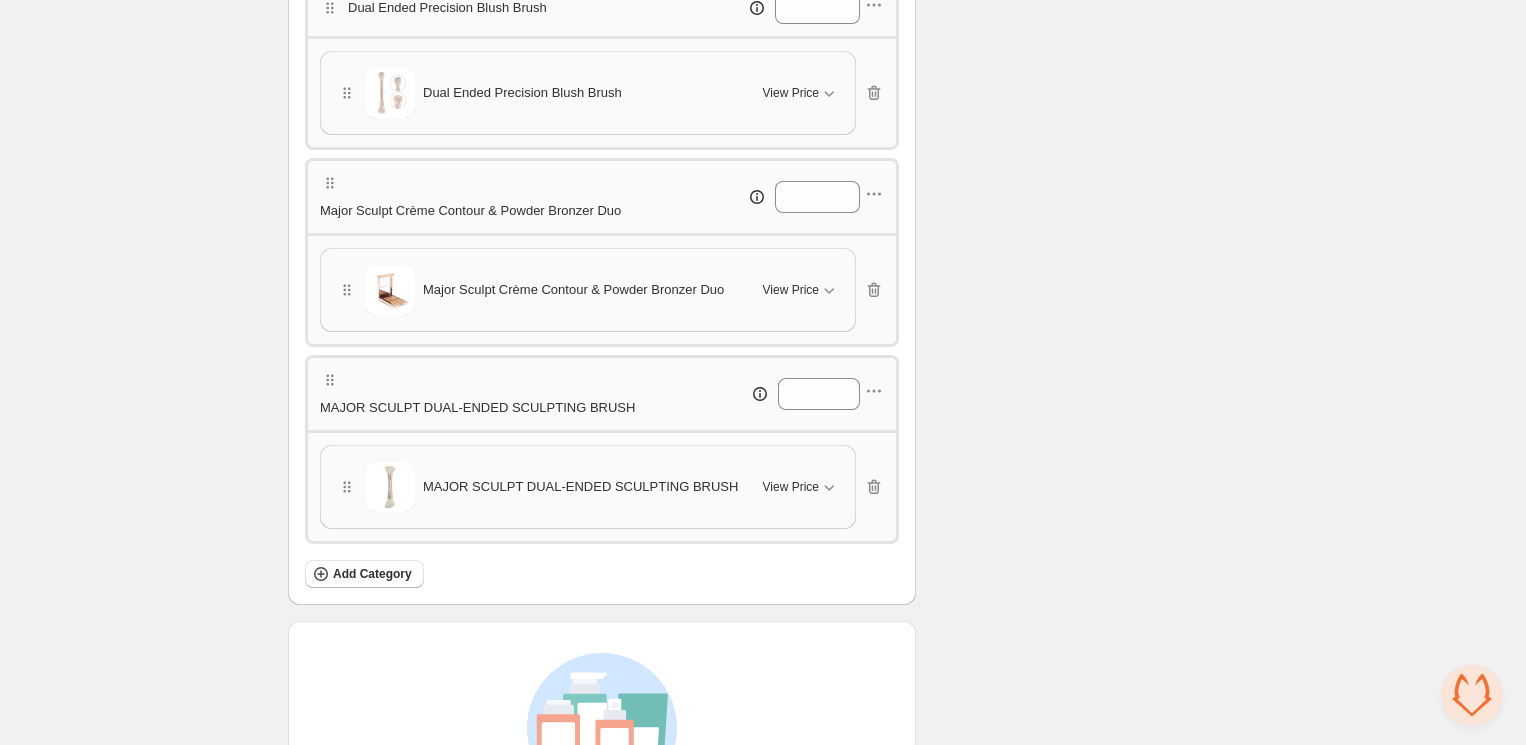 click on "MAJOR SCULPT DUAL-ENDED SCULPTING BRUSH *" at bounding box center [602, 392] 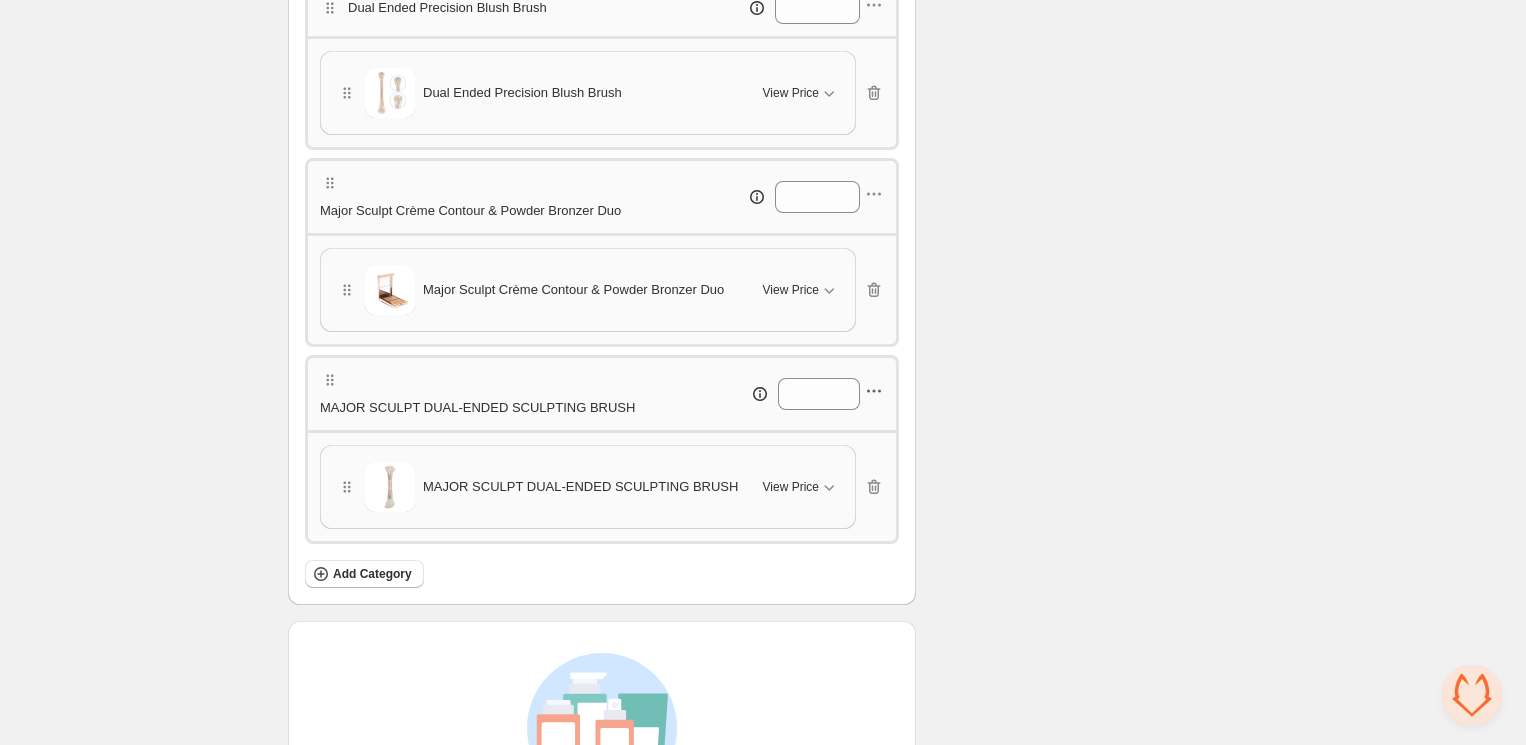 click 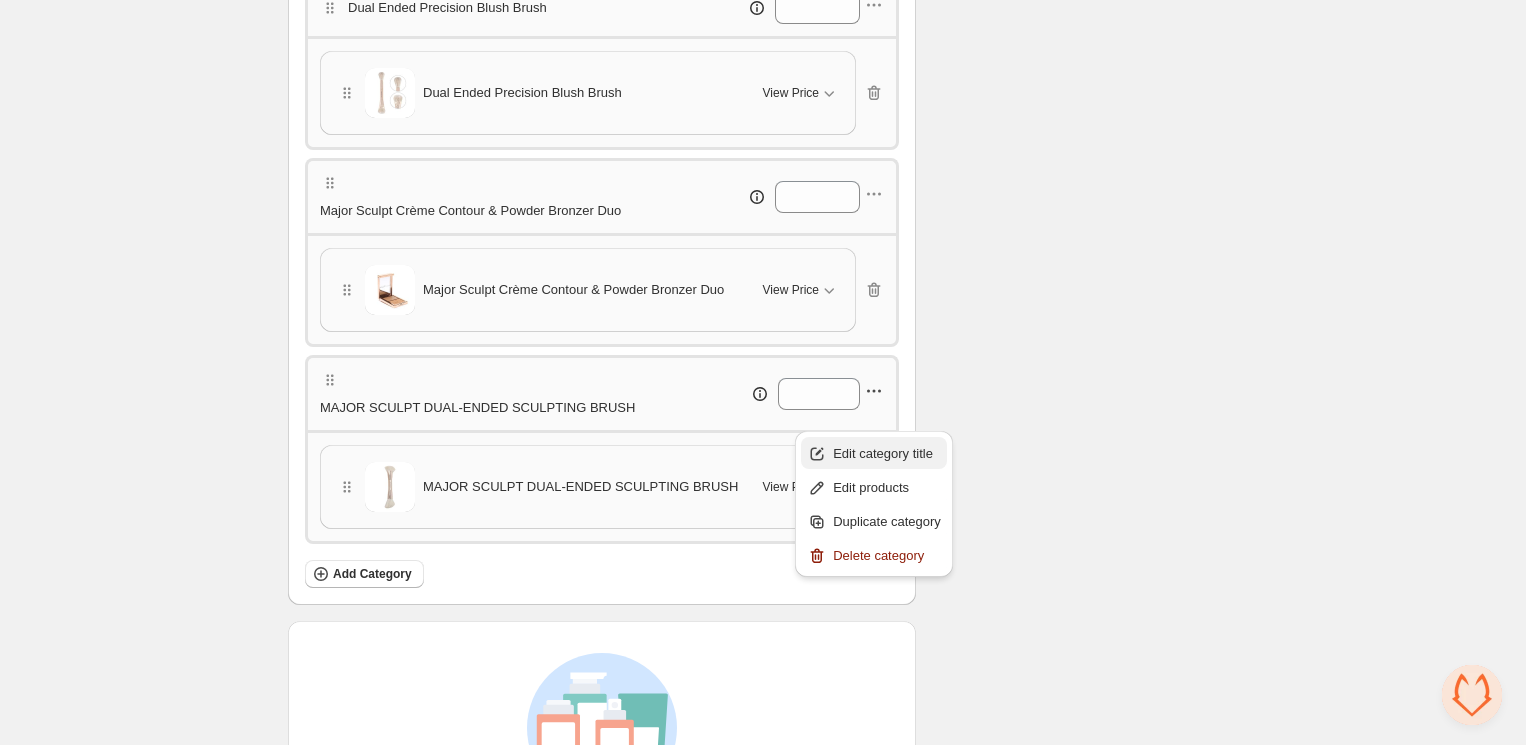 click on "Edit category title" at bounding box center (887, 454) 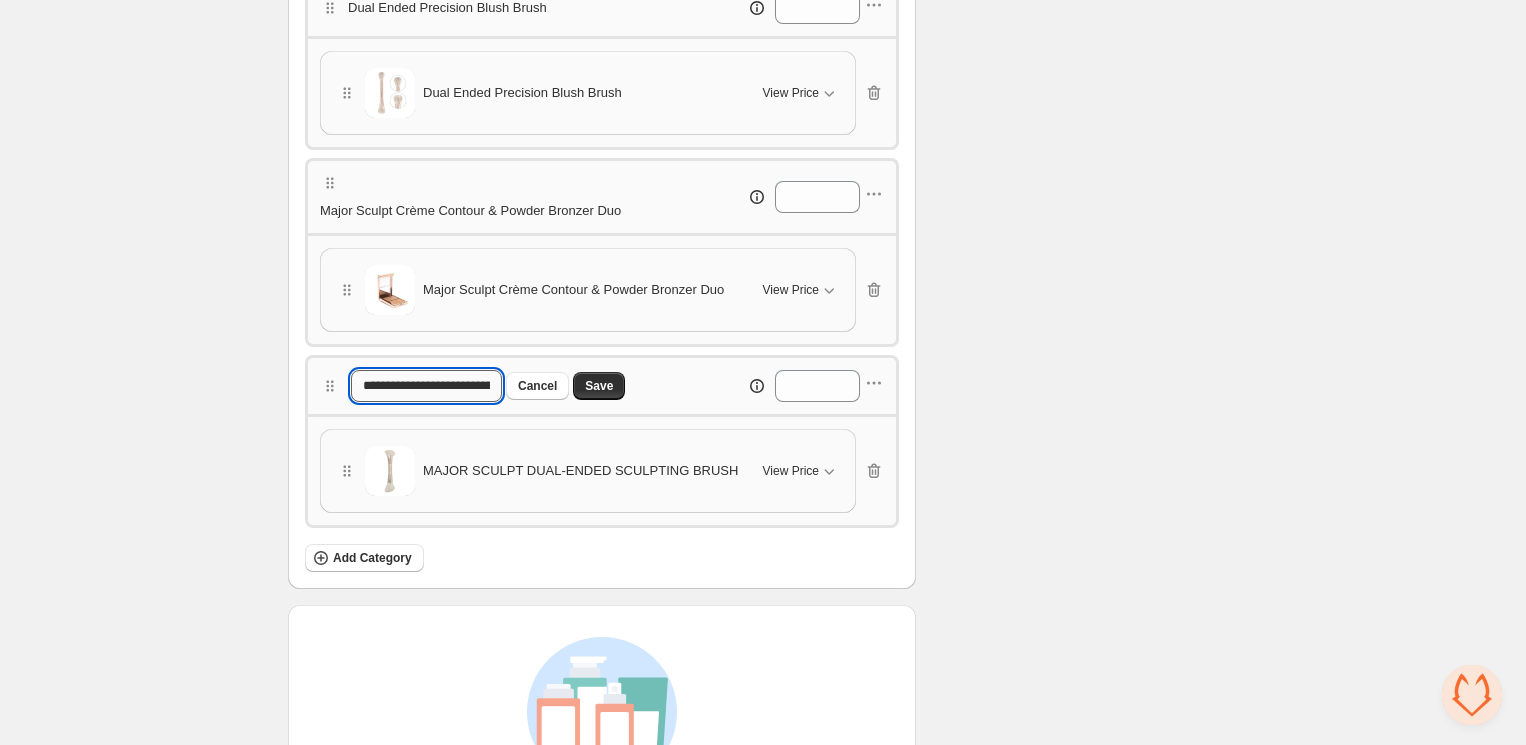 click on "**********" at bounding box center [426, 386] 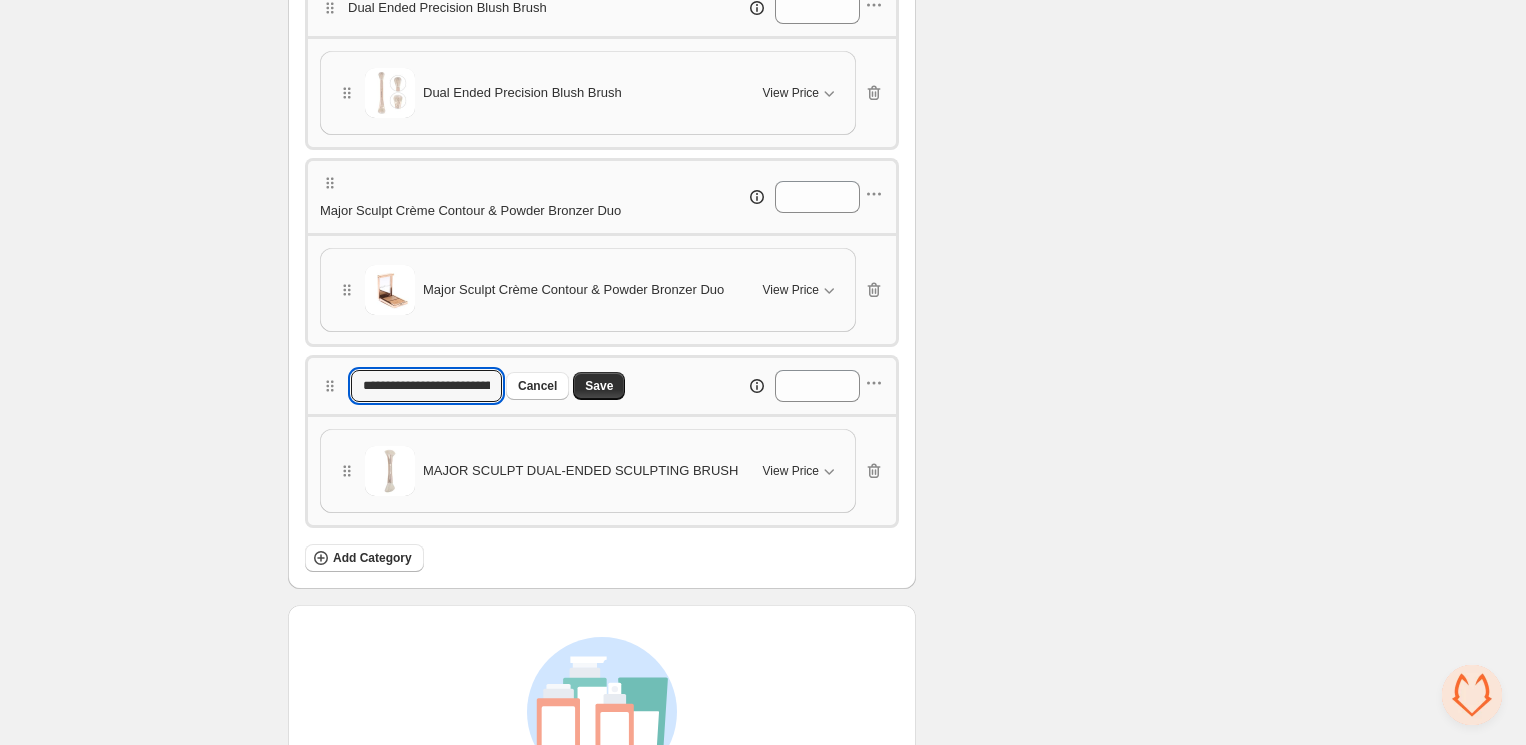 paste 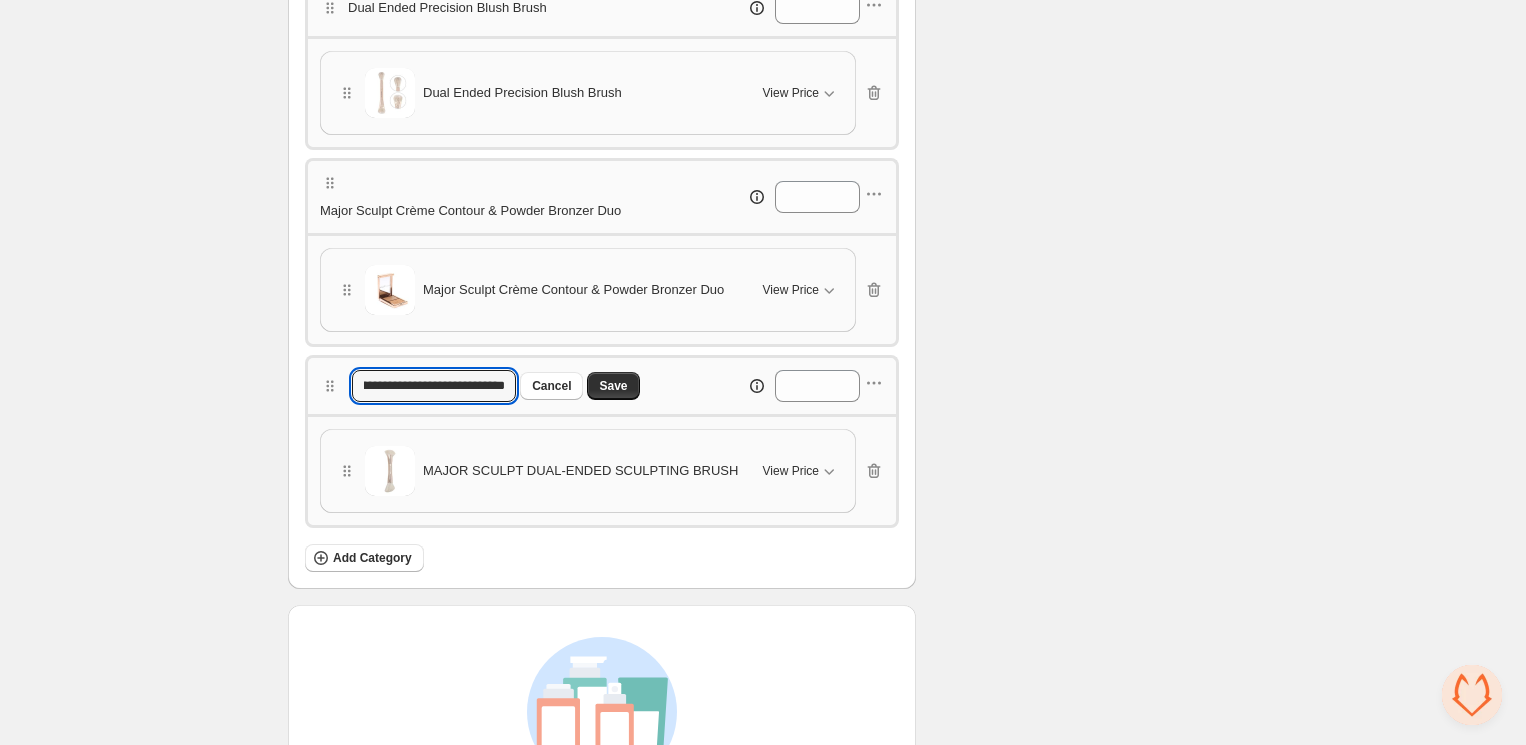 paste 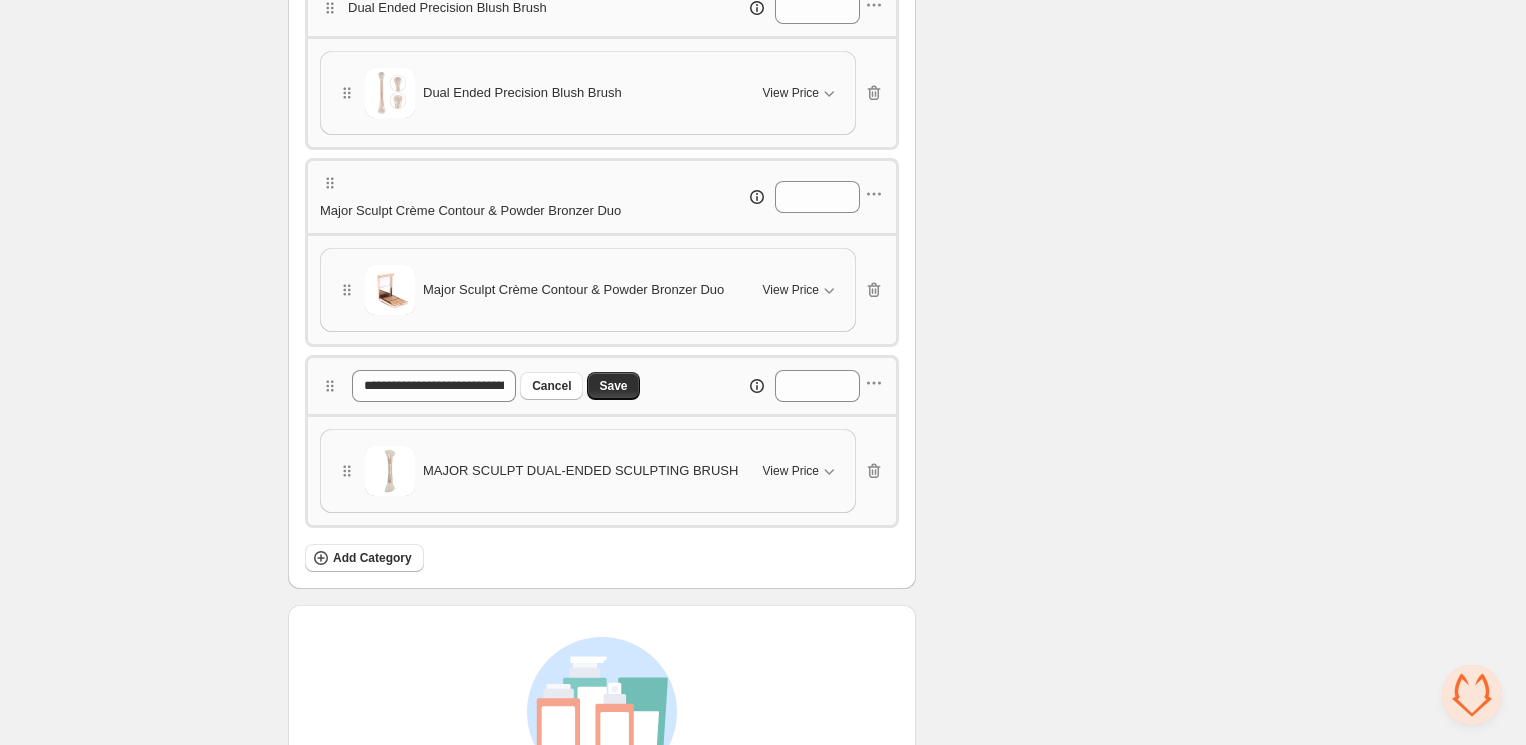scroll, scrollTop: 1185, scrollLeft: 0, axis: vertical 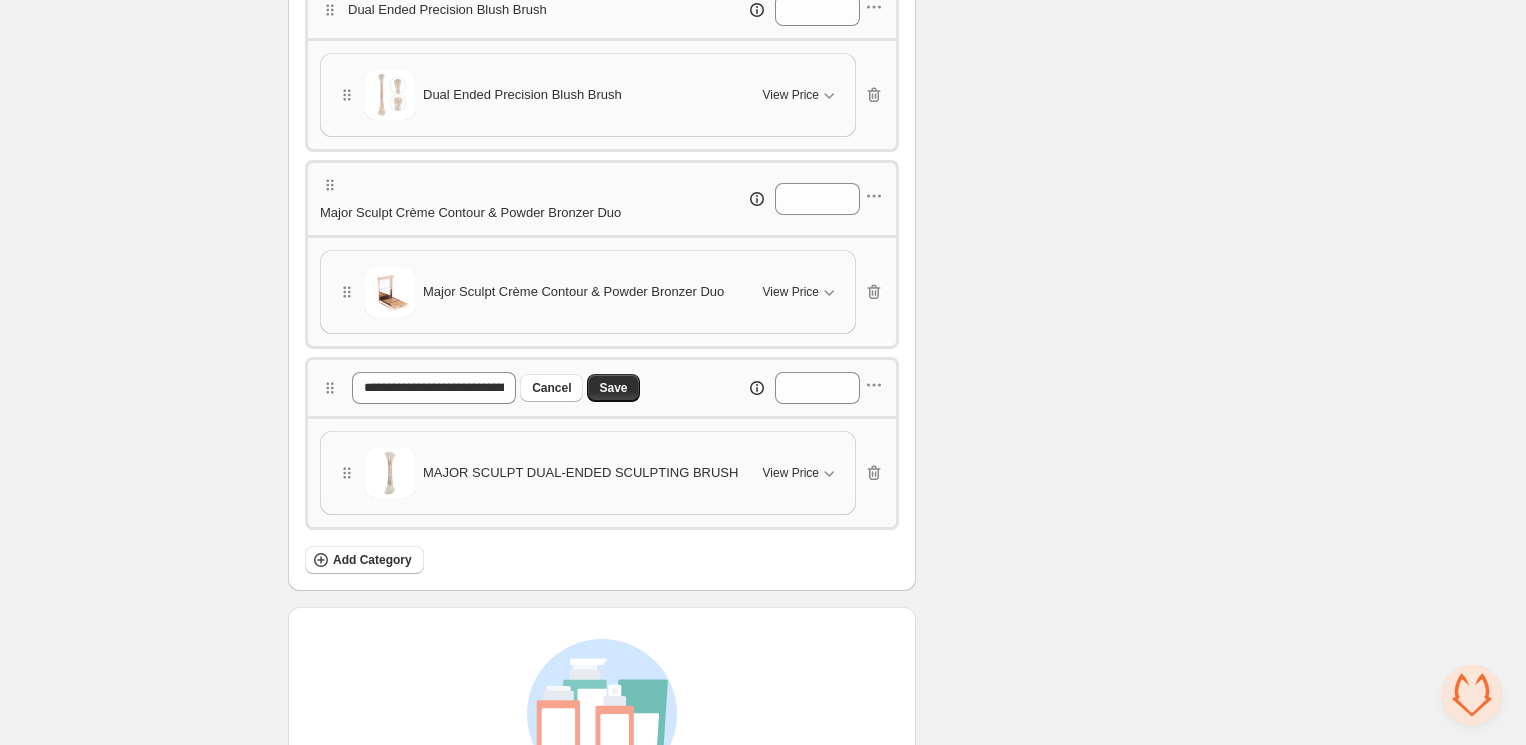 click on "Checklist Status Info Draft To change the bundle's status, please do so on Bundle's Shopify product page after saving the bundle Bundle Limits 6/128 Unique Products 31/420 Variants Across Bundle Summary A shopper must buy 1 product from each category to get 10% off" at bounding box center [1085, -82] 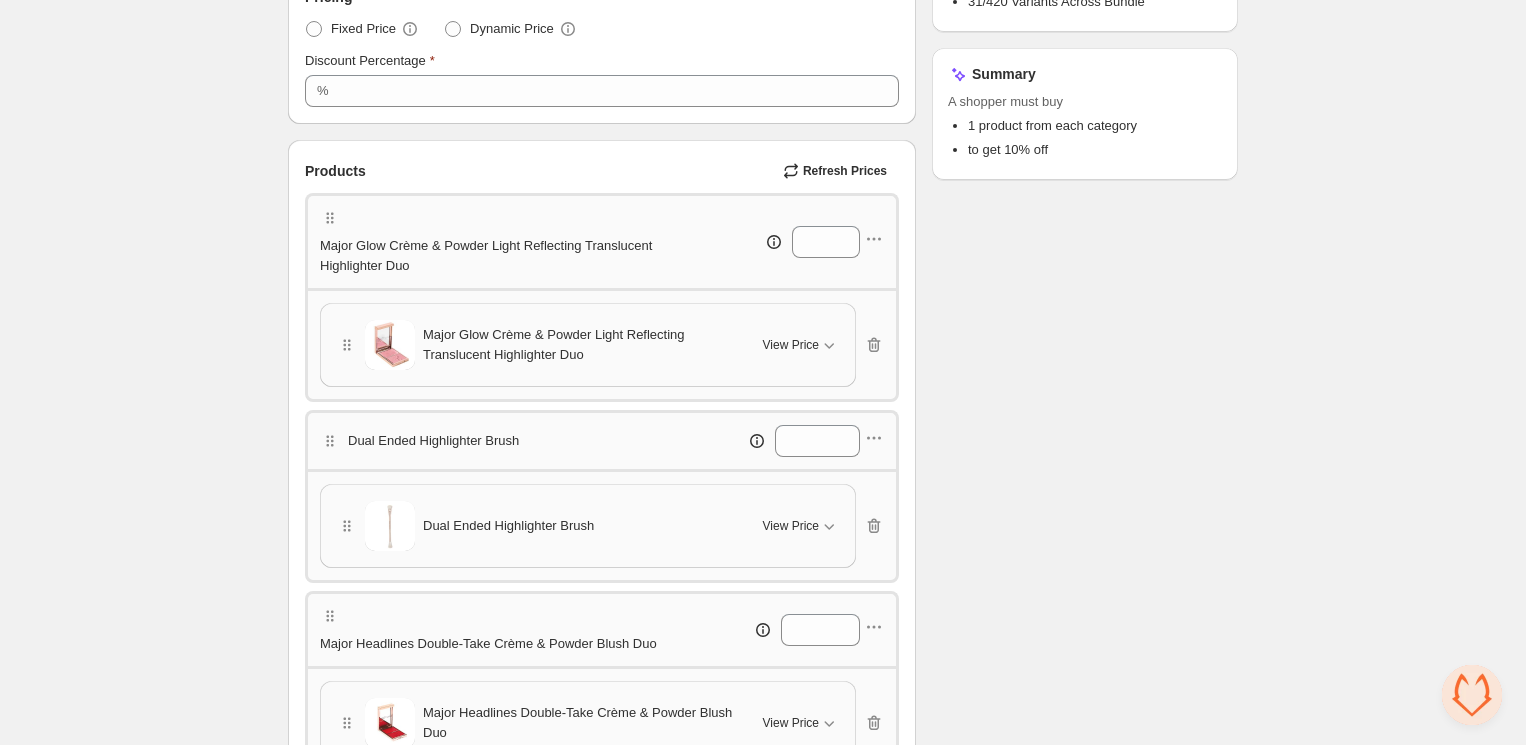 scroll, scrollTop: 0, scrollLeft: 0, axis: both 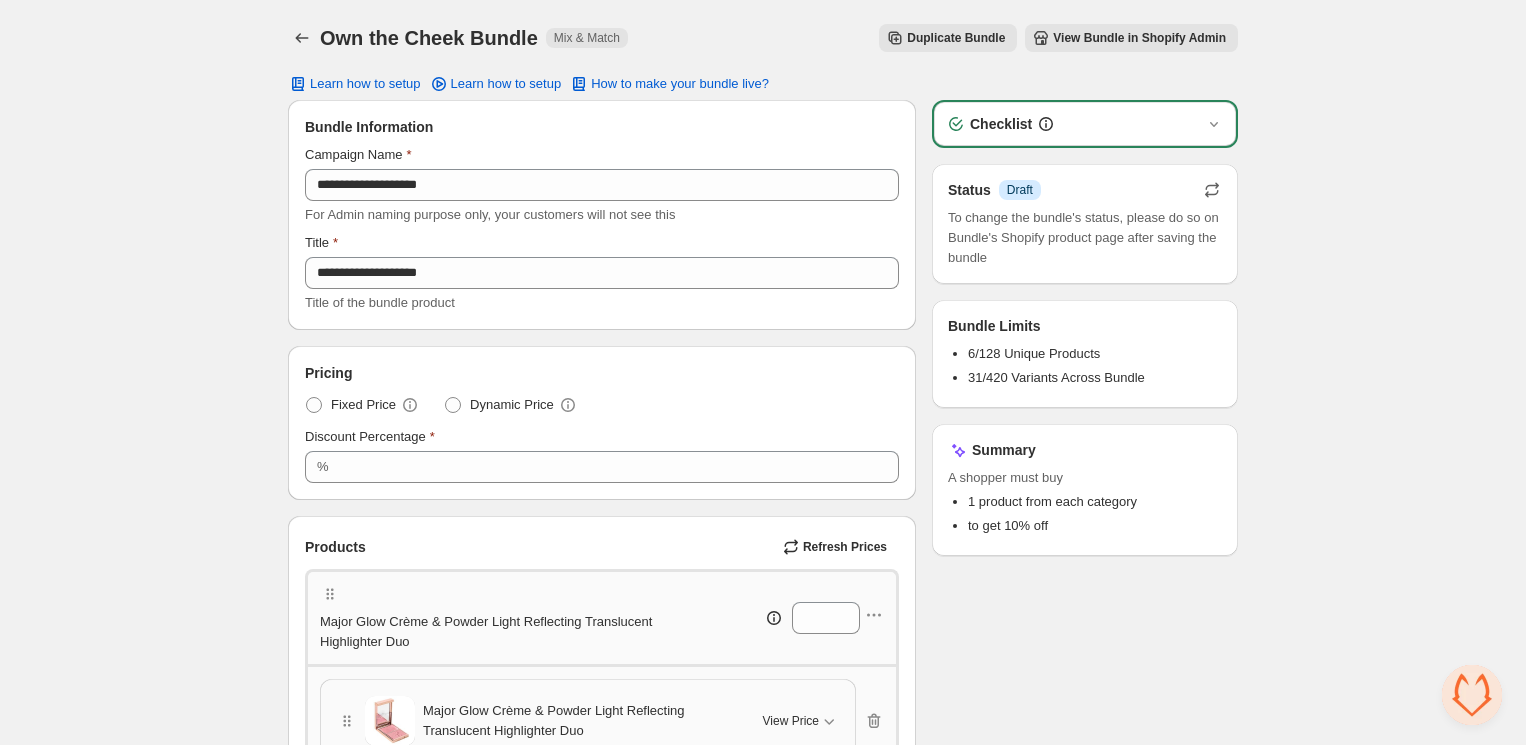 click 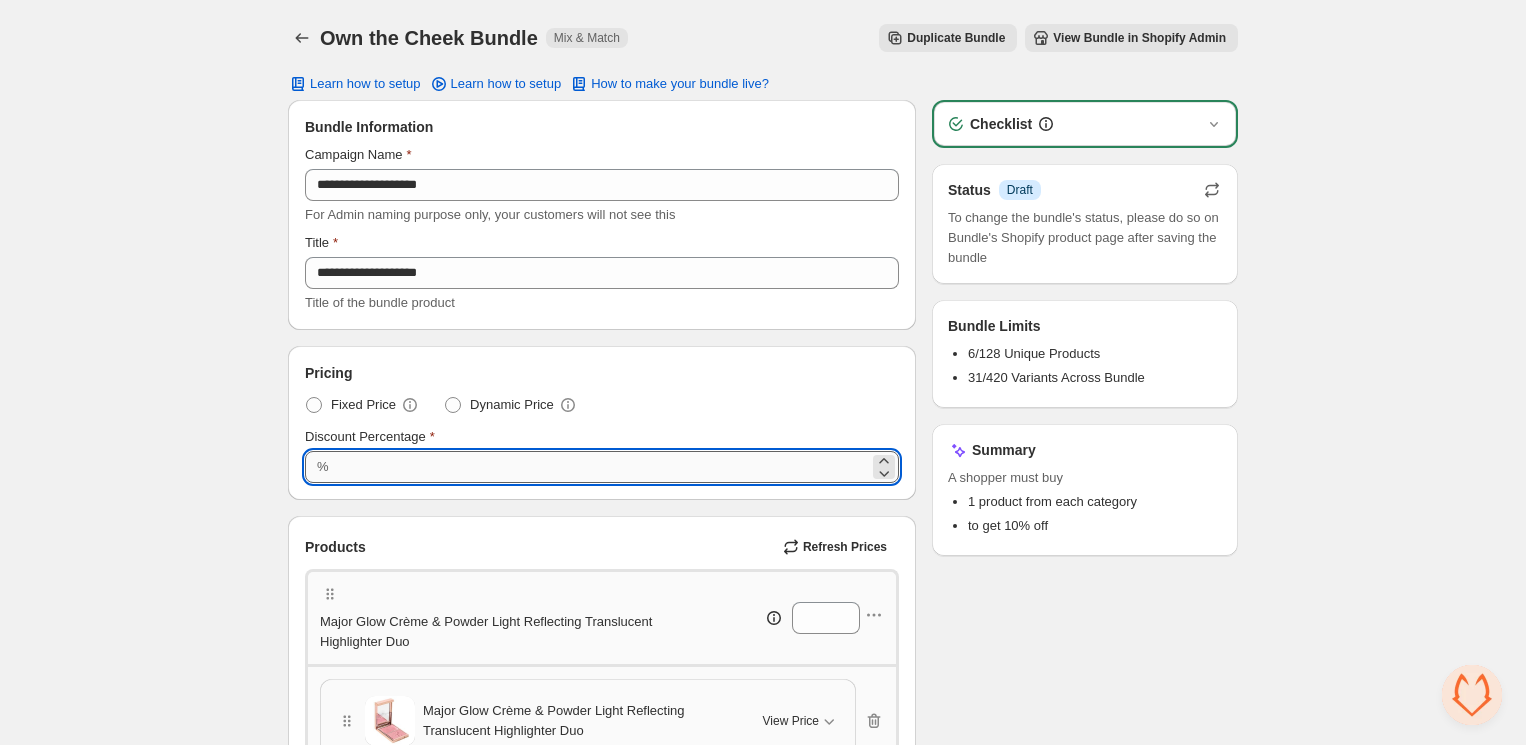click on "**" at bounding box center [602, 467] 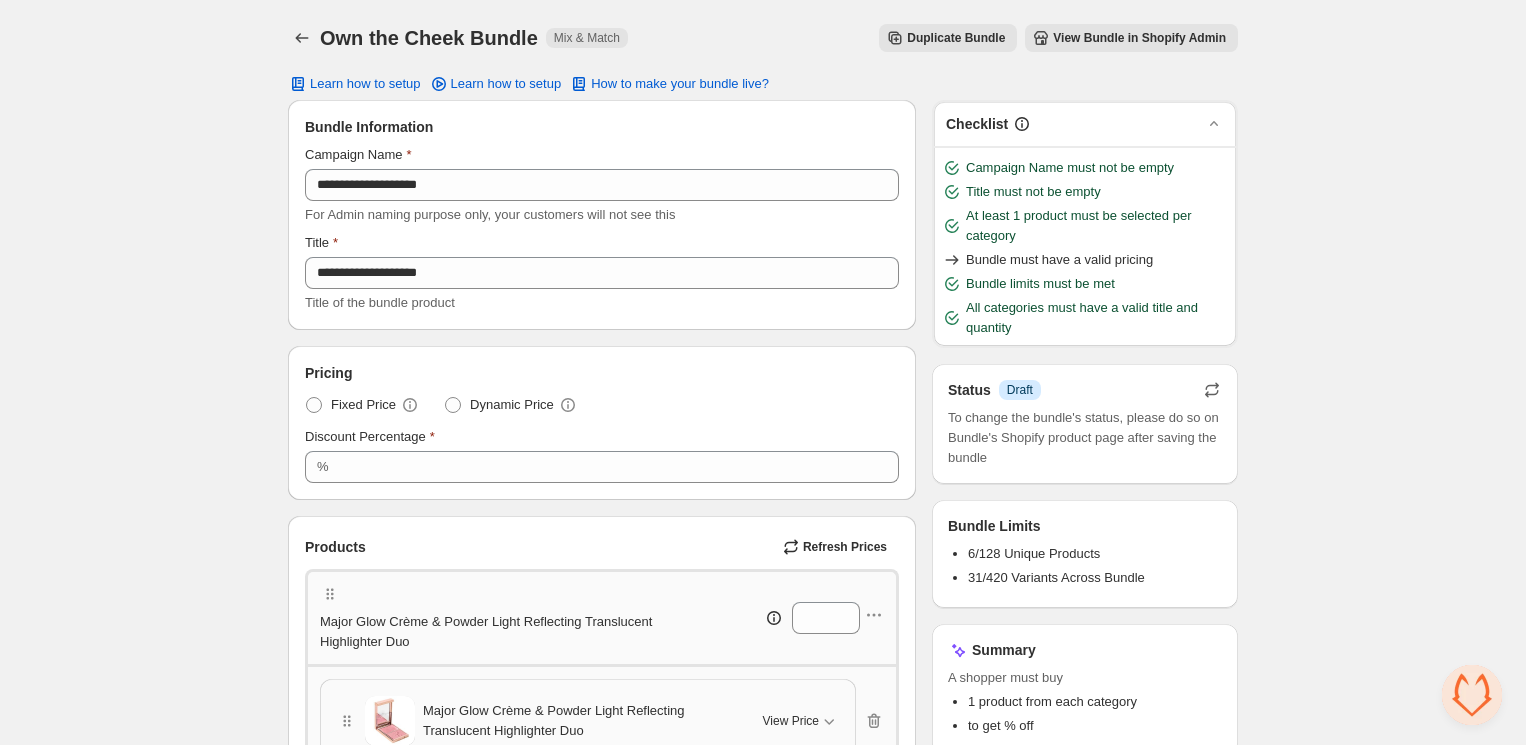 click on "**********" at bounding box center [763, 1075] 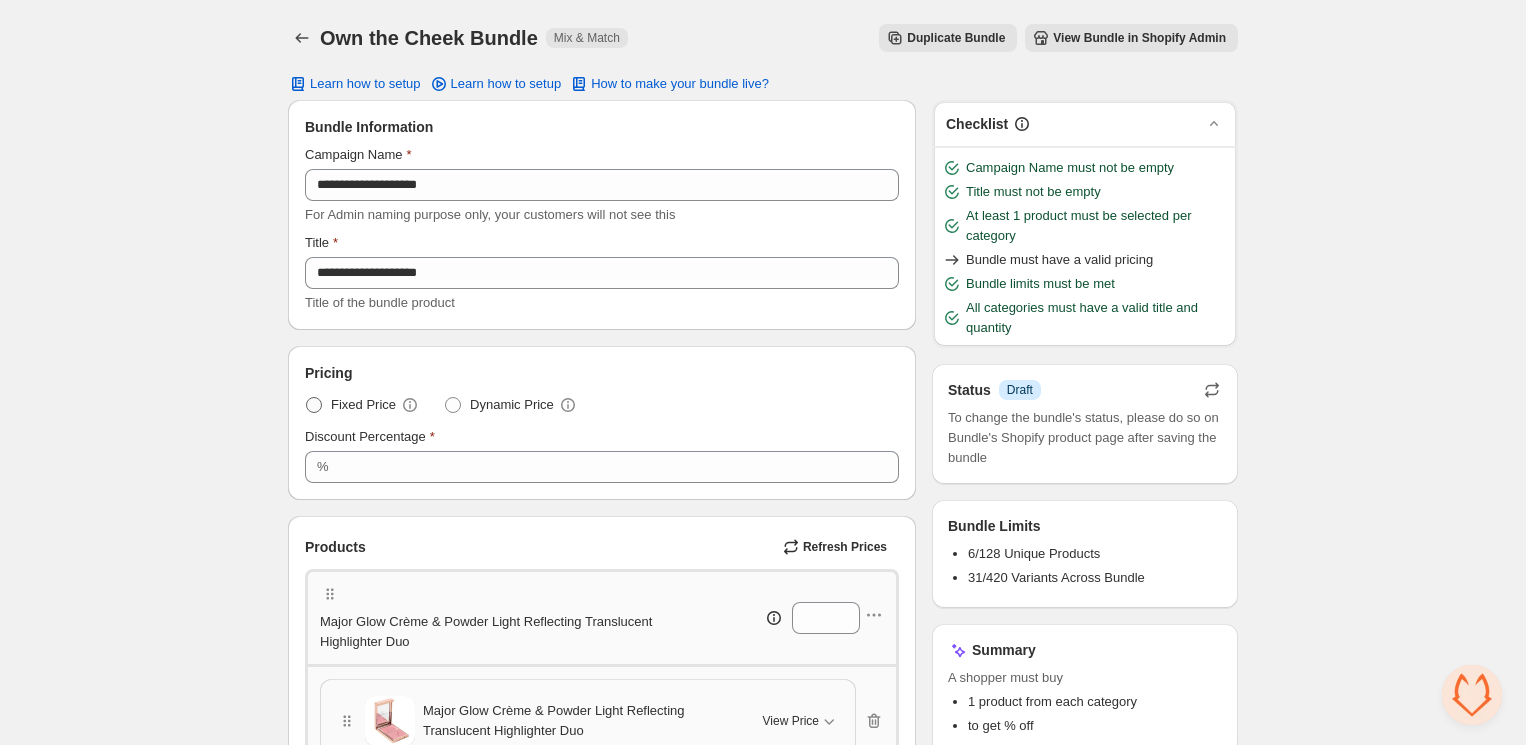click at bounding box center [314, 405] 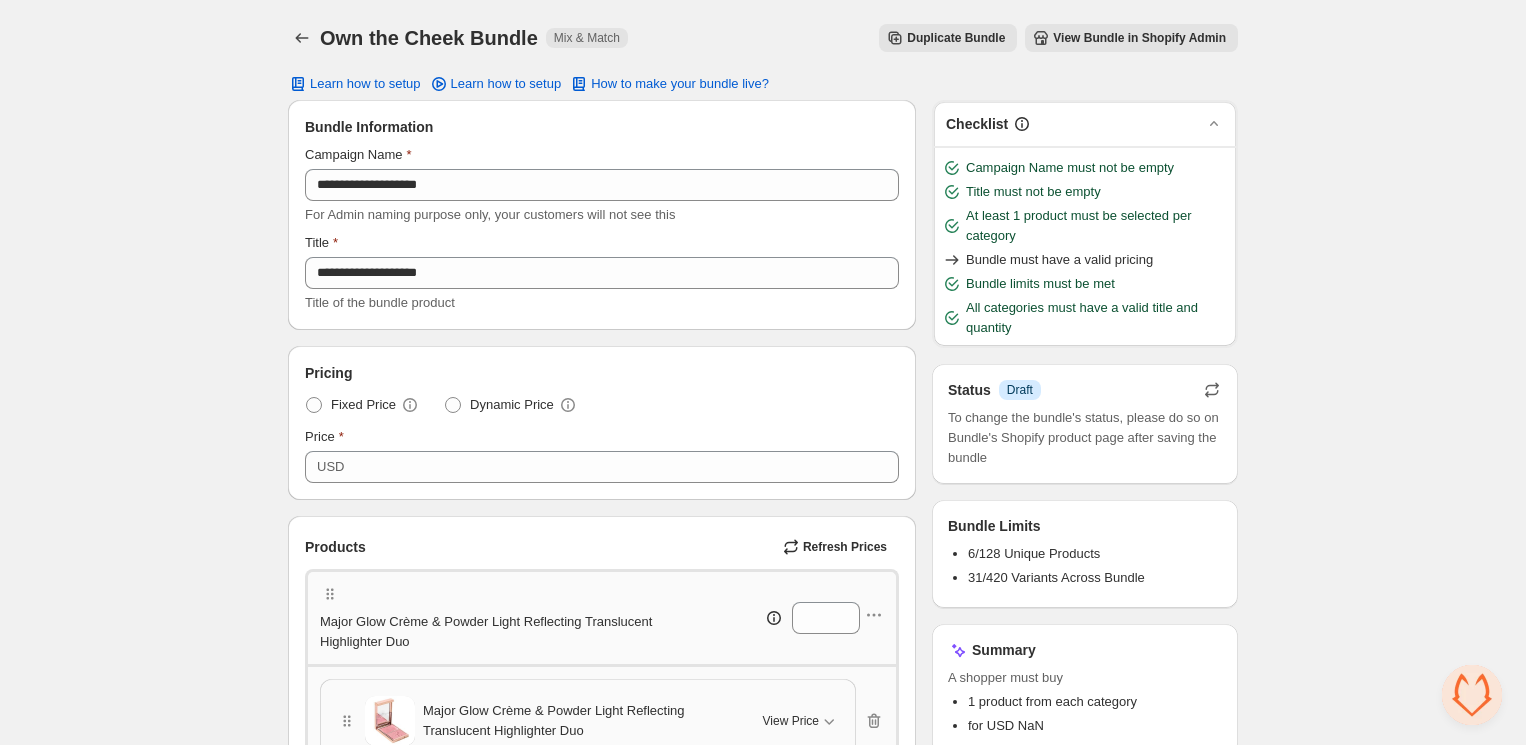 click on "**********" at bounding box center [763, 1075] 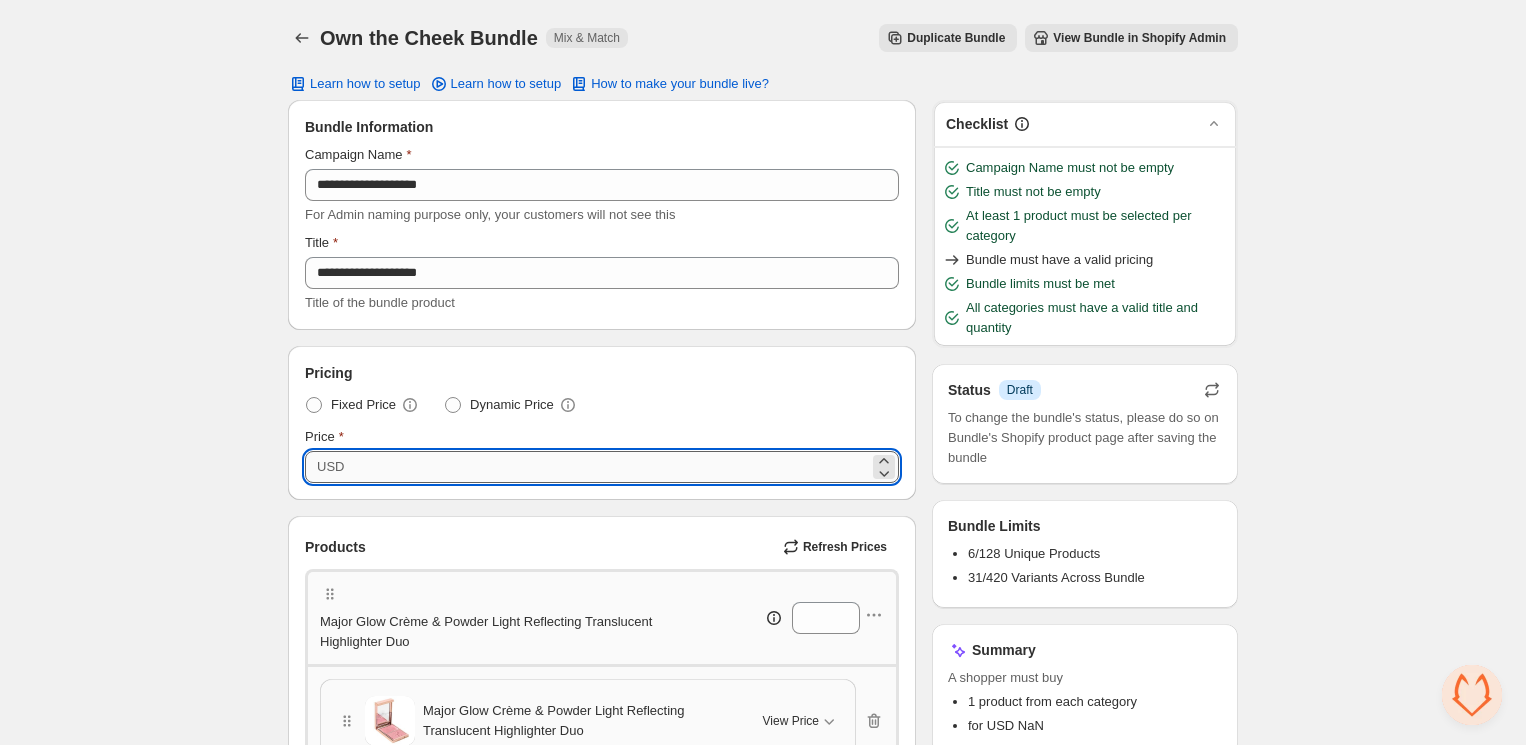 click on "Price" at bounding box center [609, 467] 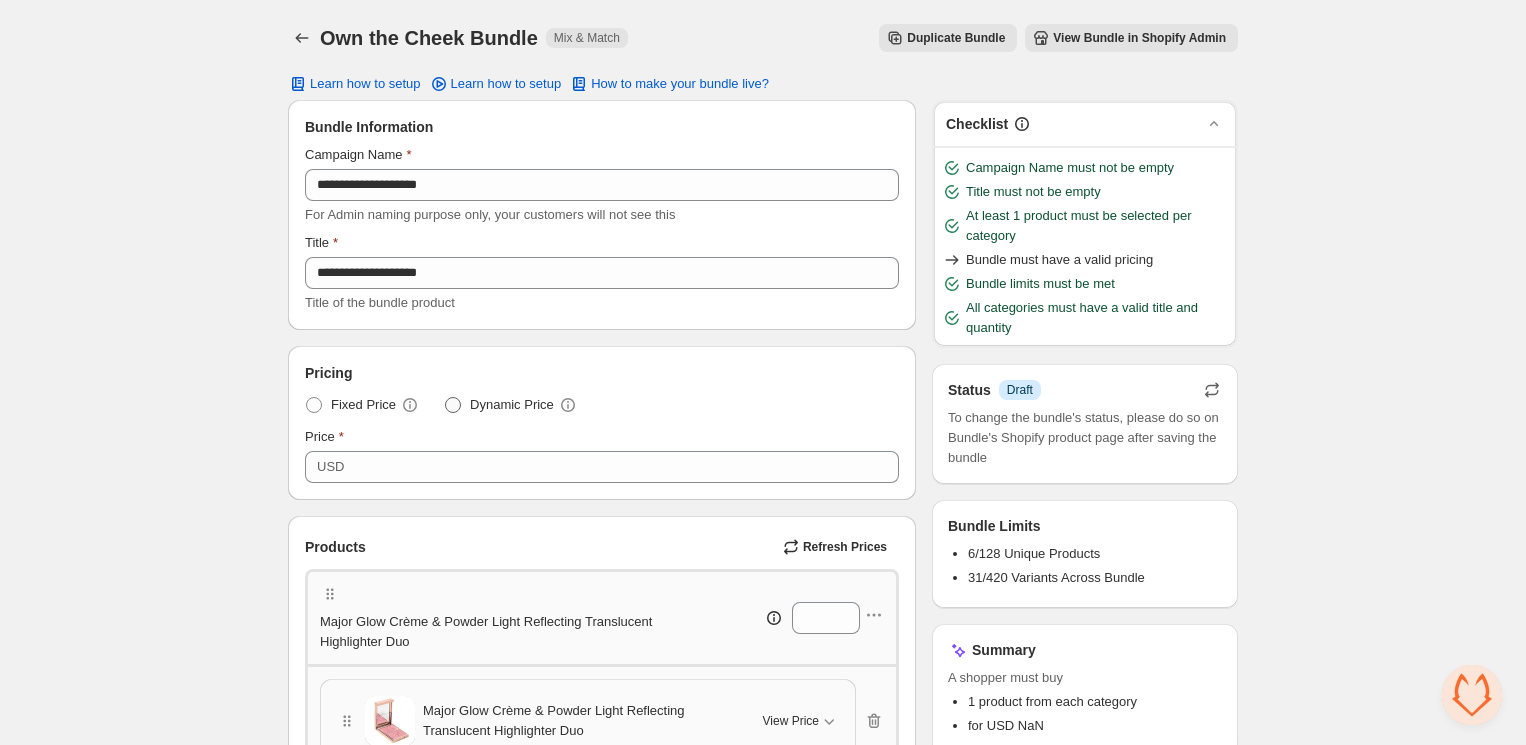 click on "Dynamic Price" at bounding box center [512, 405] 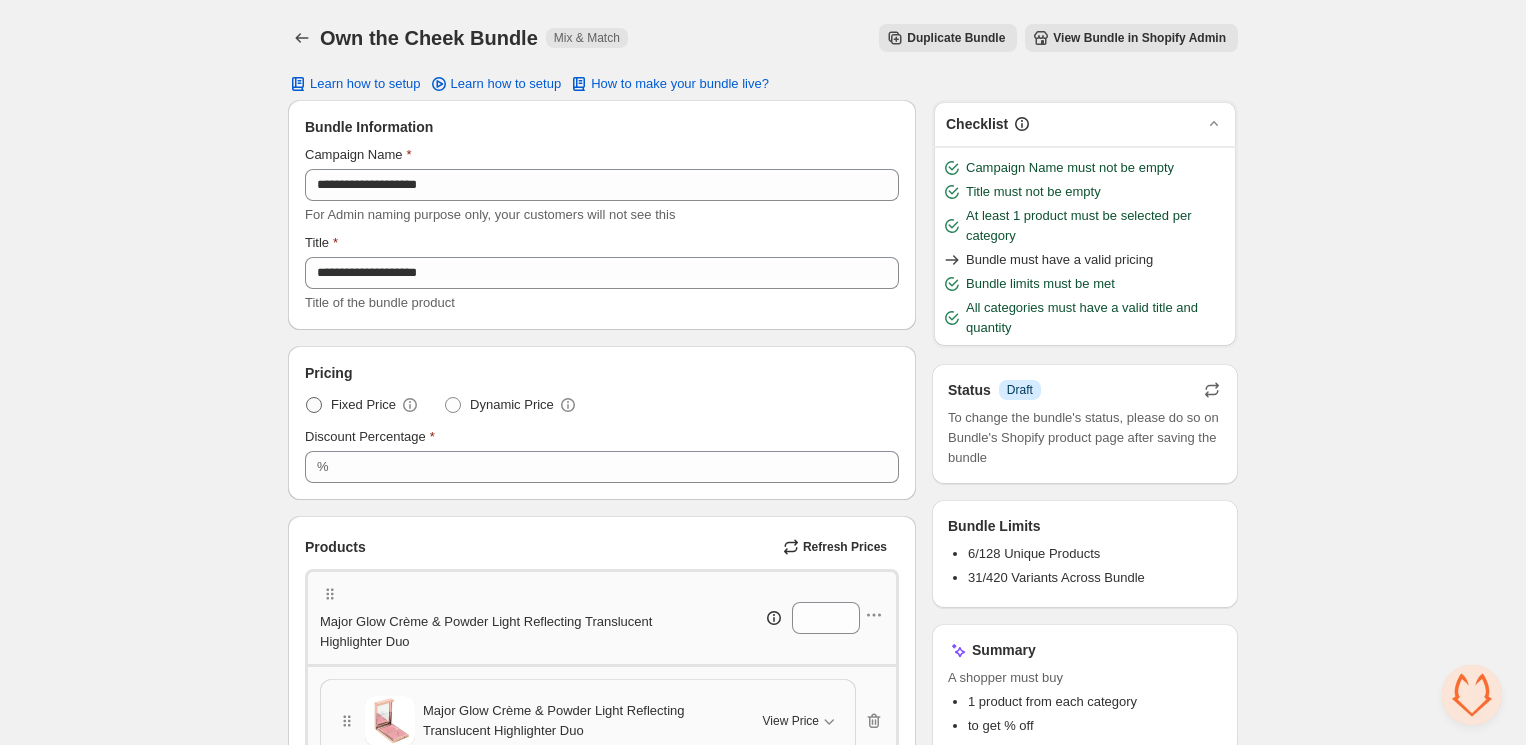 click at bounding box center [314, 405] 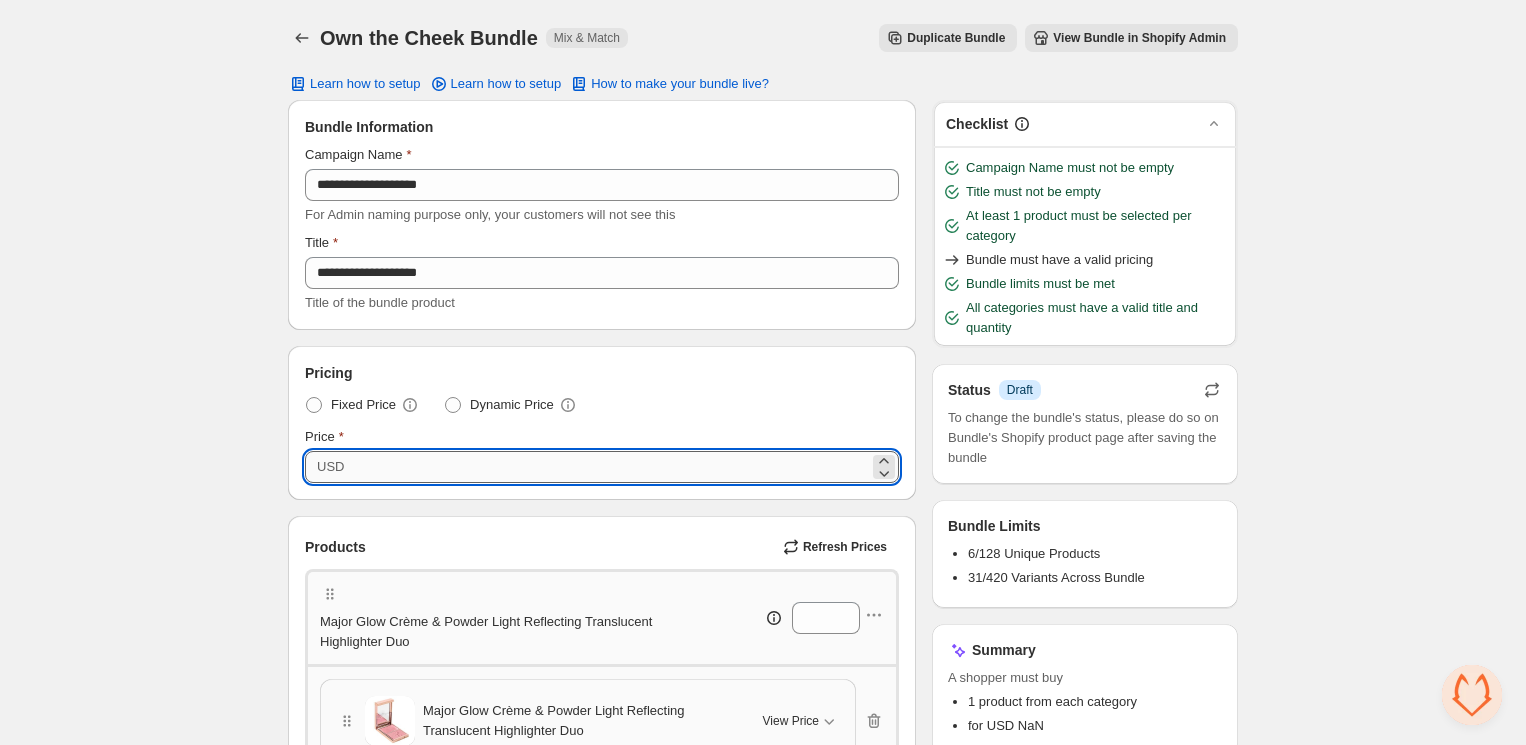 click on "Price" at bounding box center (609, 467) 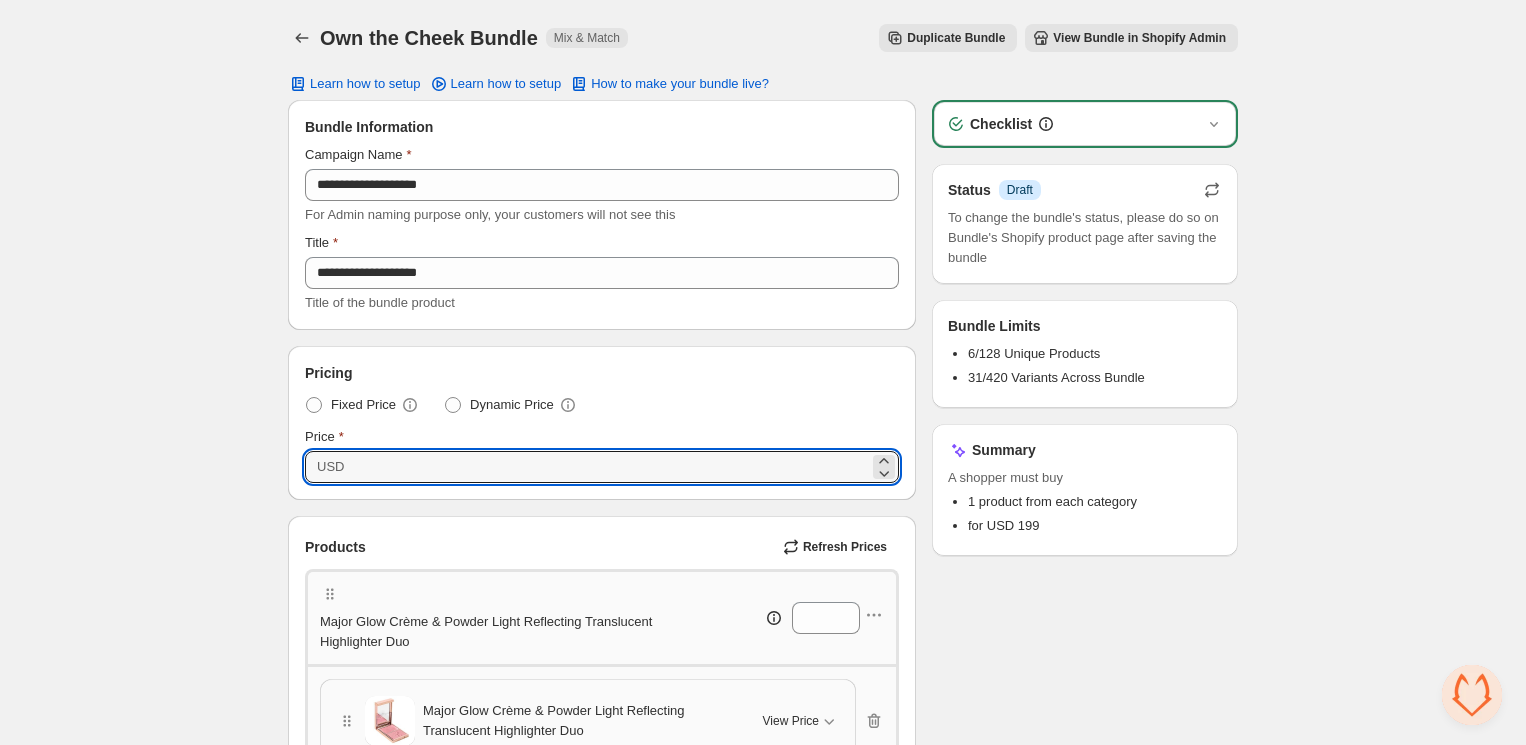 type on "***" 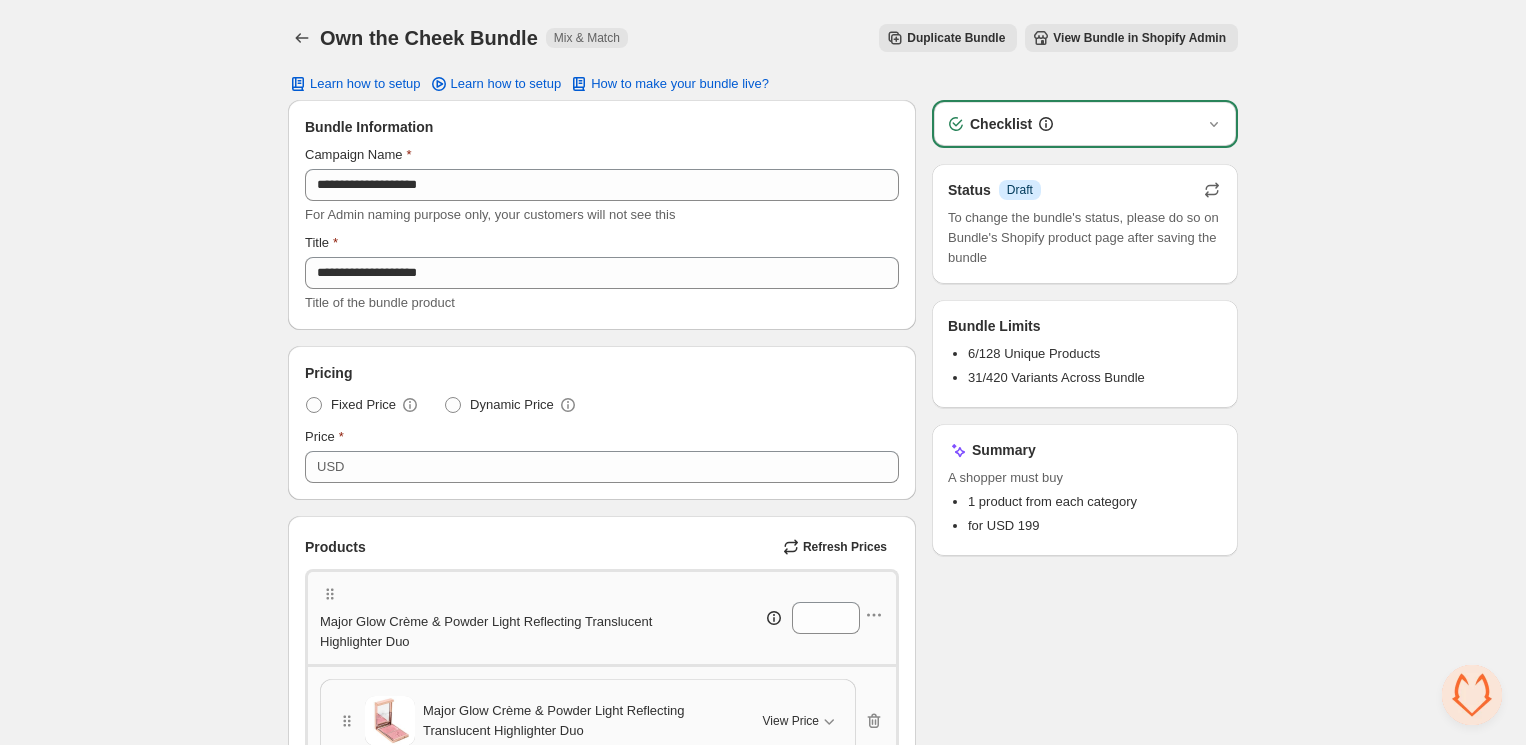click on "**********" at bounding box center [763, 1075] 